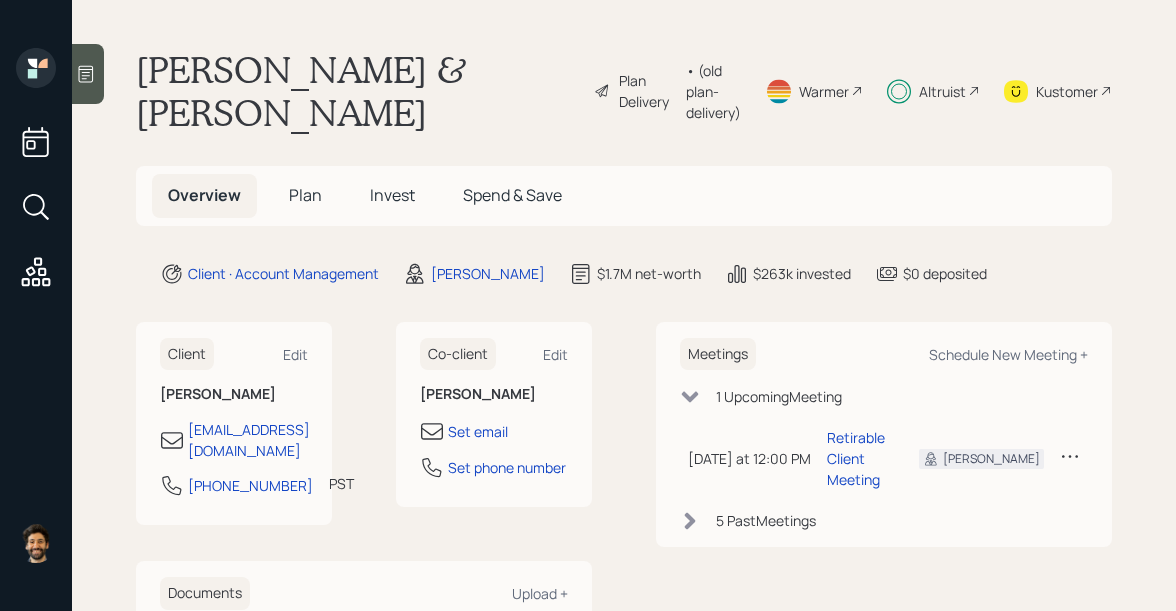 scroll, scrollTop: 0, scrollLeft: 0, axis: both 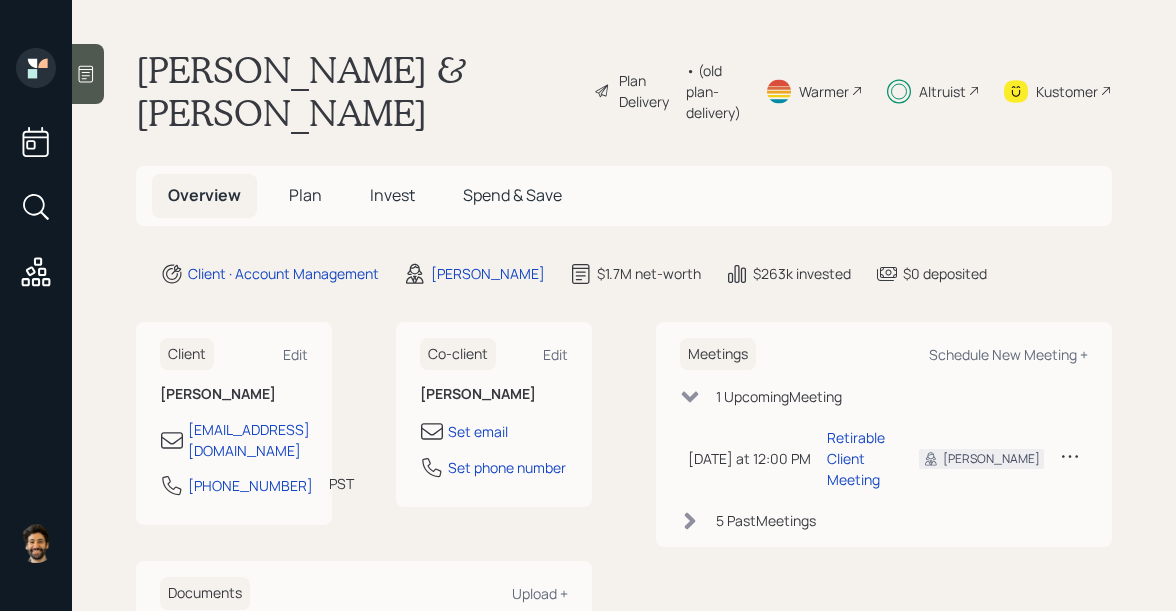 click on "Altruist" at bounding box center (942, 91) 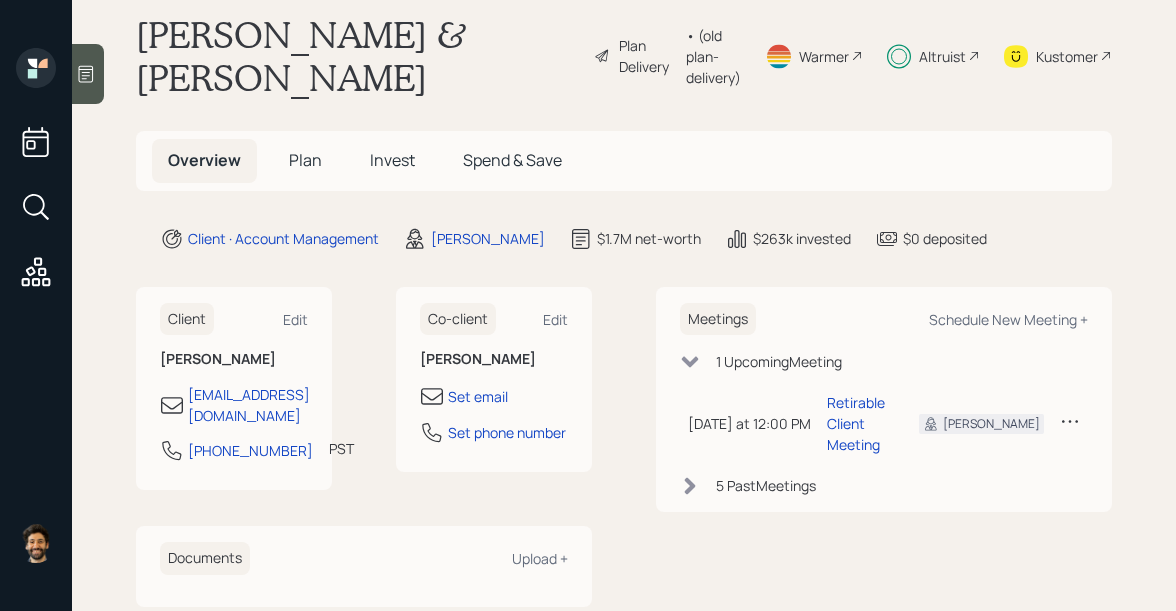 click on "• (old plan-delivery)" at bounding box center (713, 56) 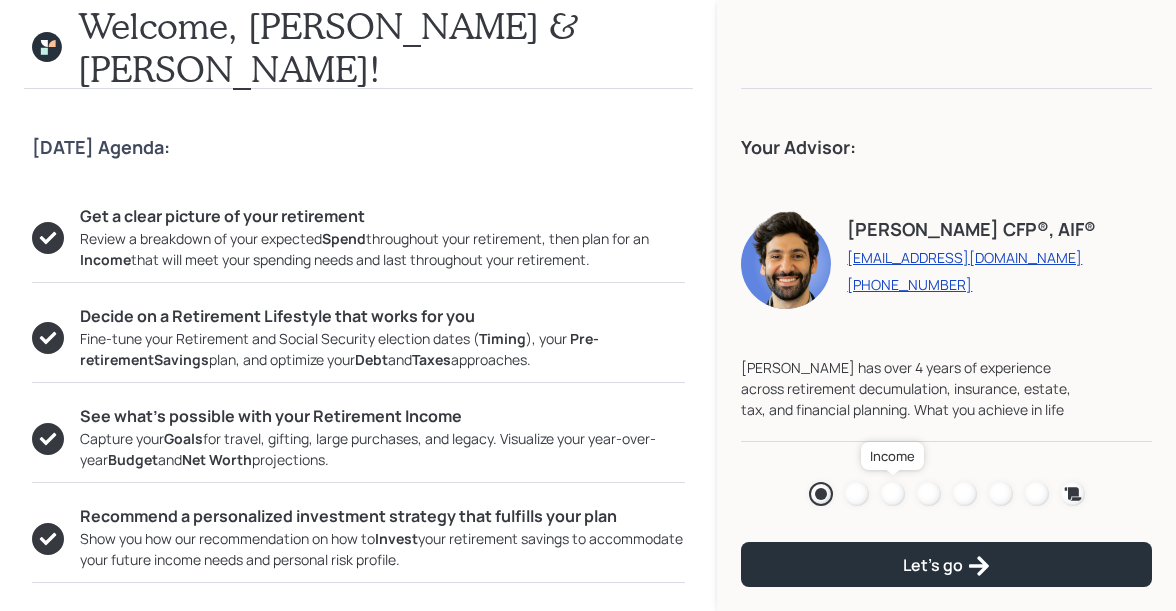 click at bounding box center (893, 494) 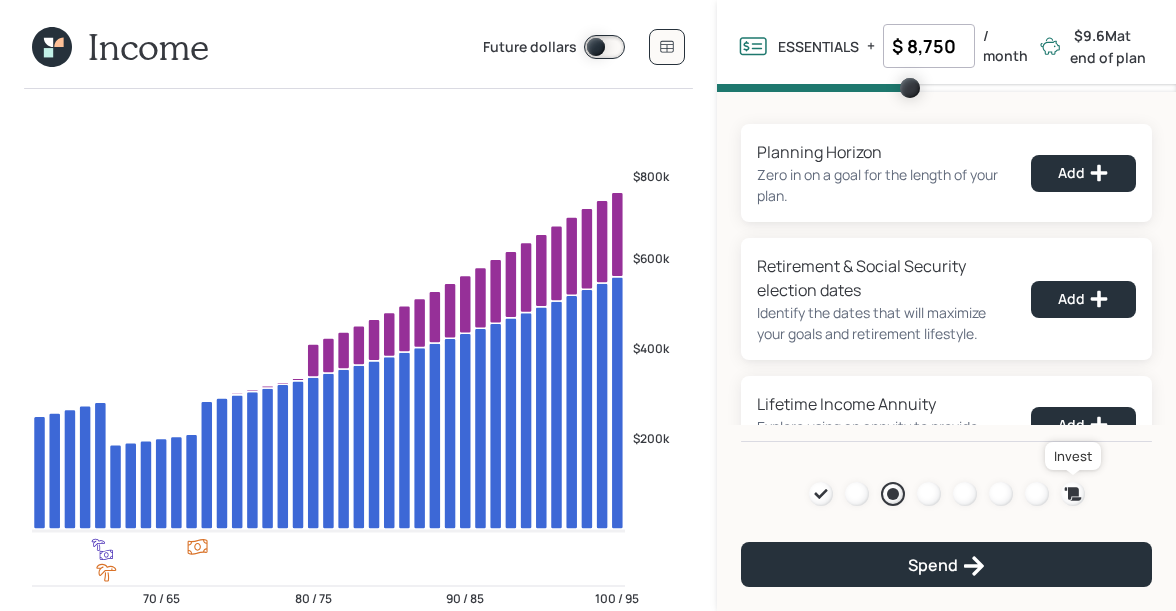 click 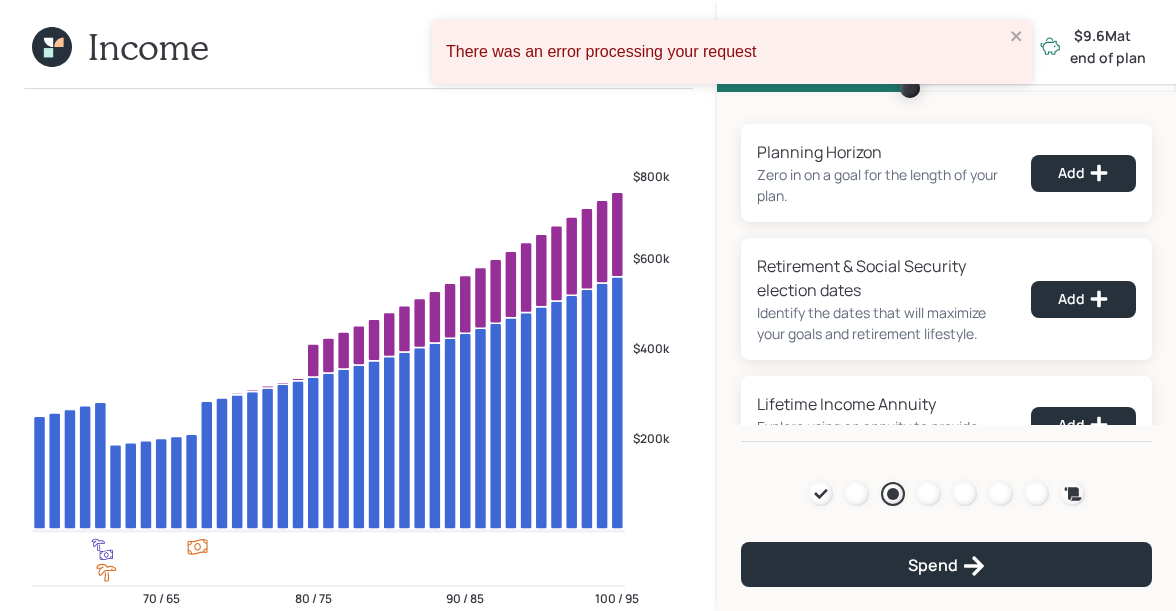 click 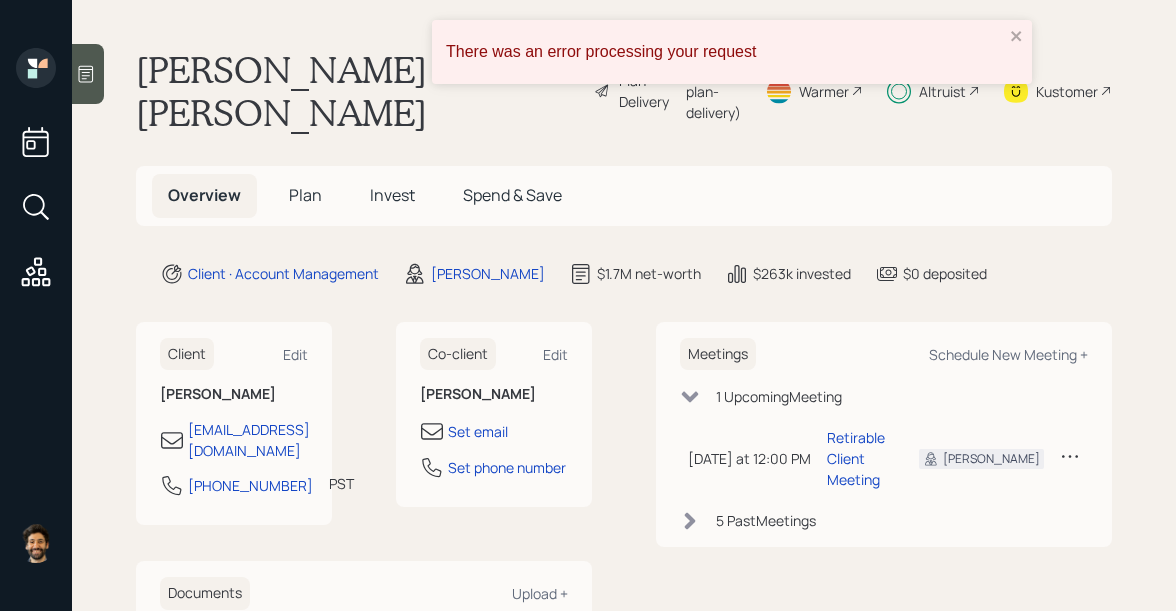 click on "Plan" at bounding box center (305, 195) 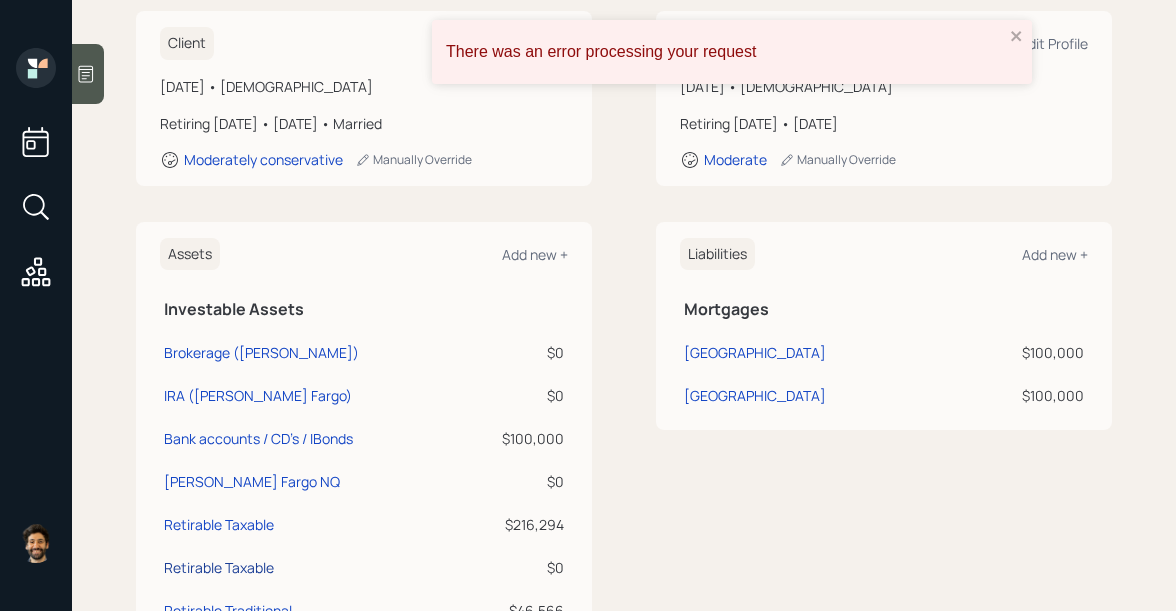 scroll, scrollTop: 178, scrollLeft: 0, axis: vertical 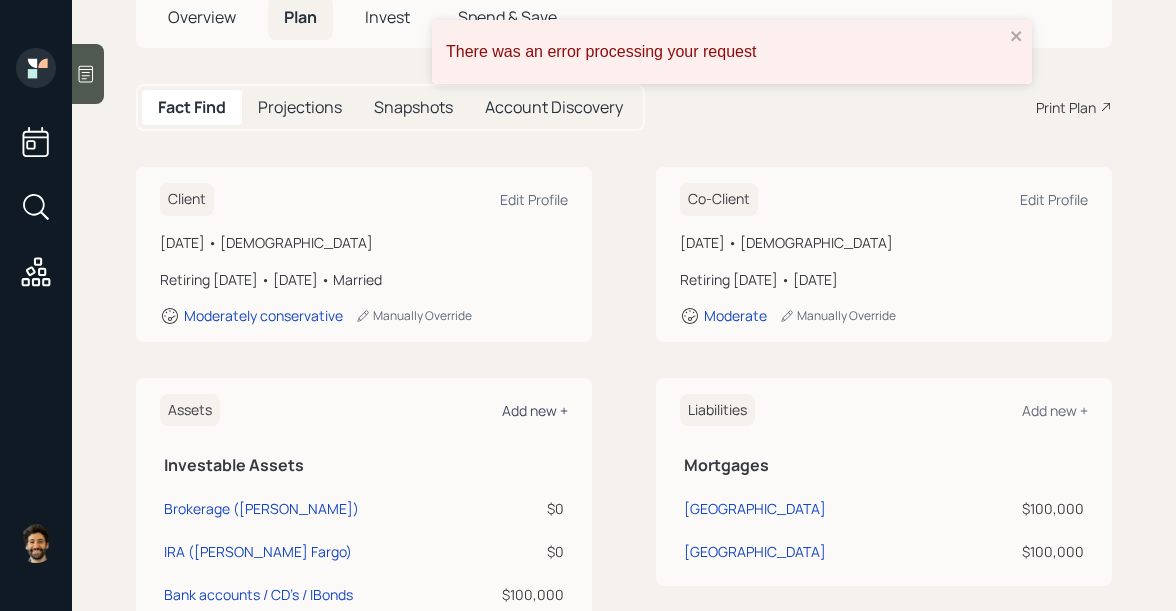 click on "Add new +" at bounding box center [535, 410] 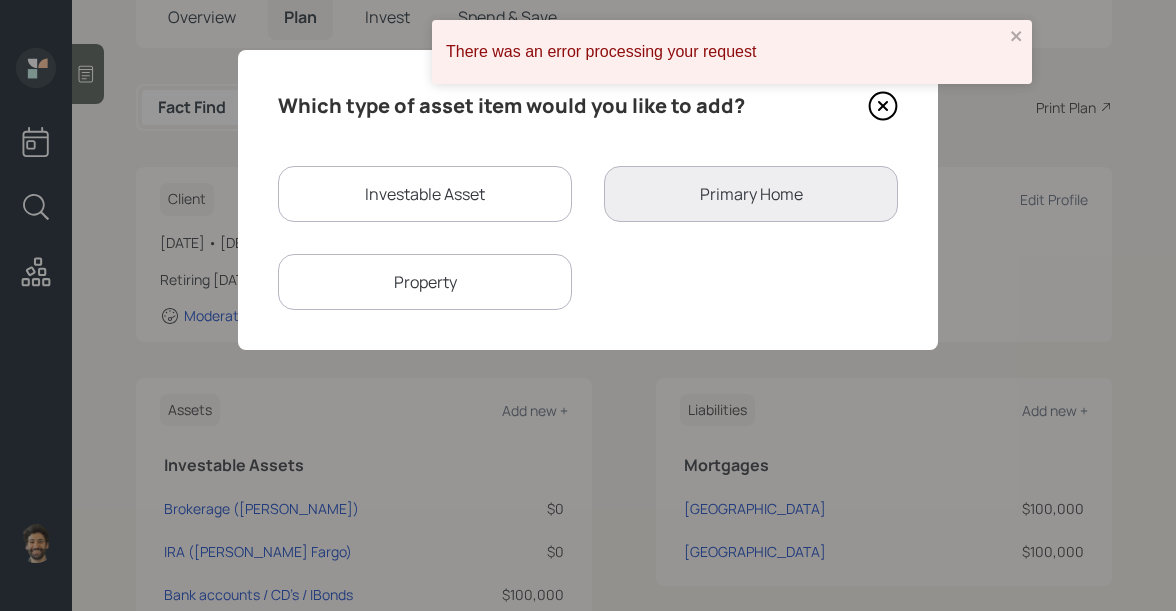 click on "Investable Asset" at bounding box center (425, 194) 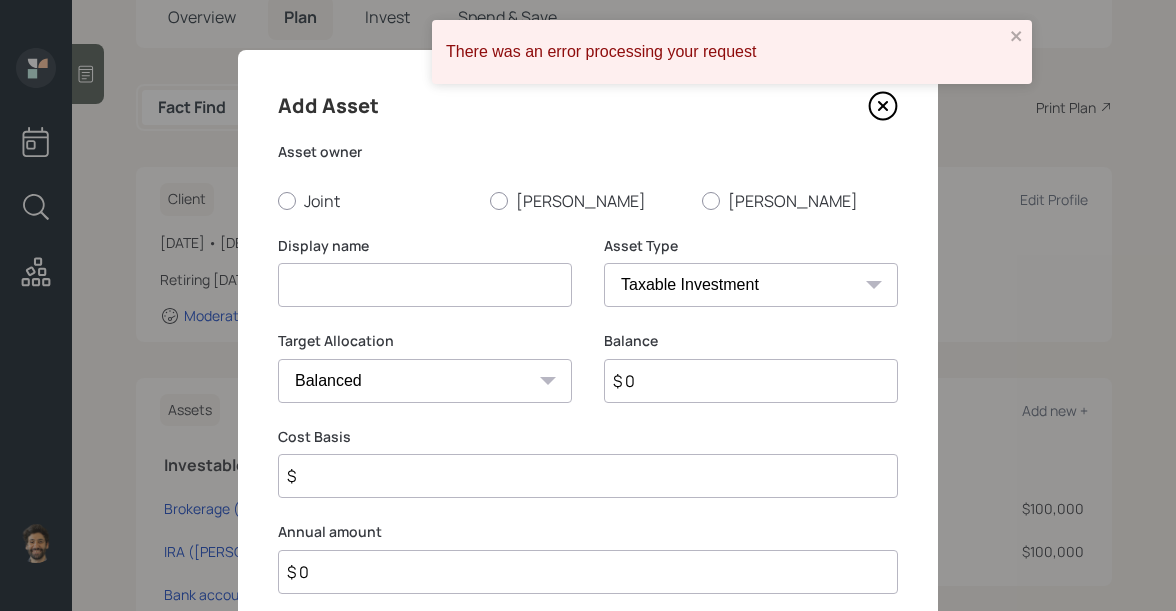 click at bounding box center [425, 285] 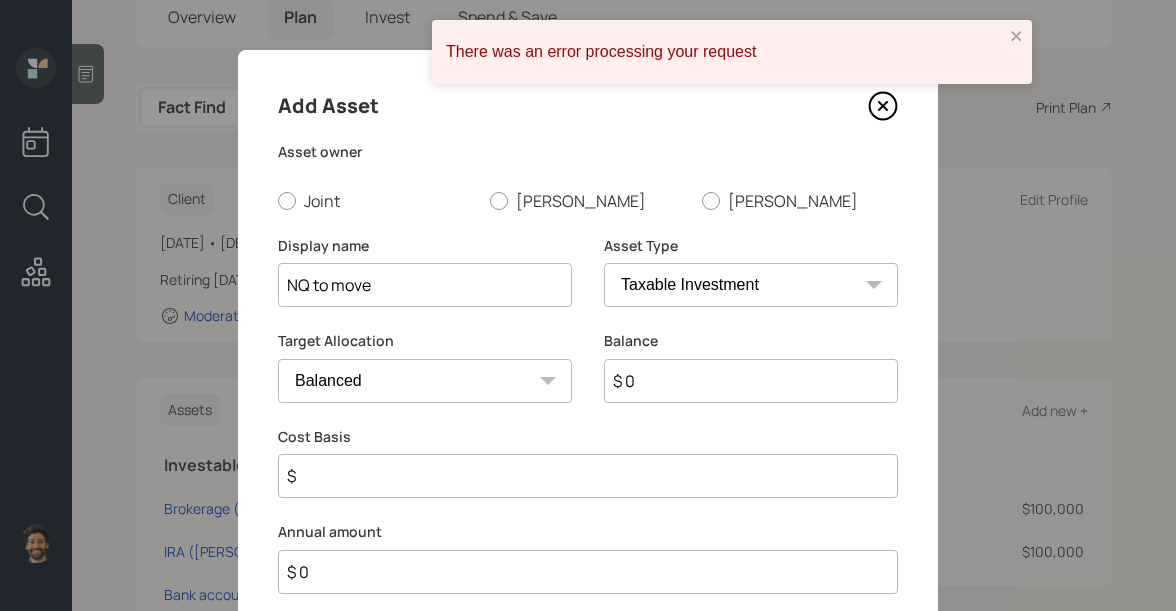 type on "NQ to move" 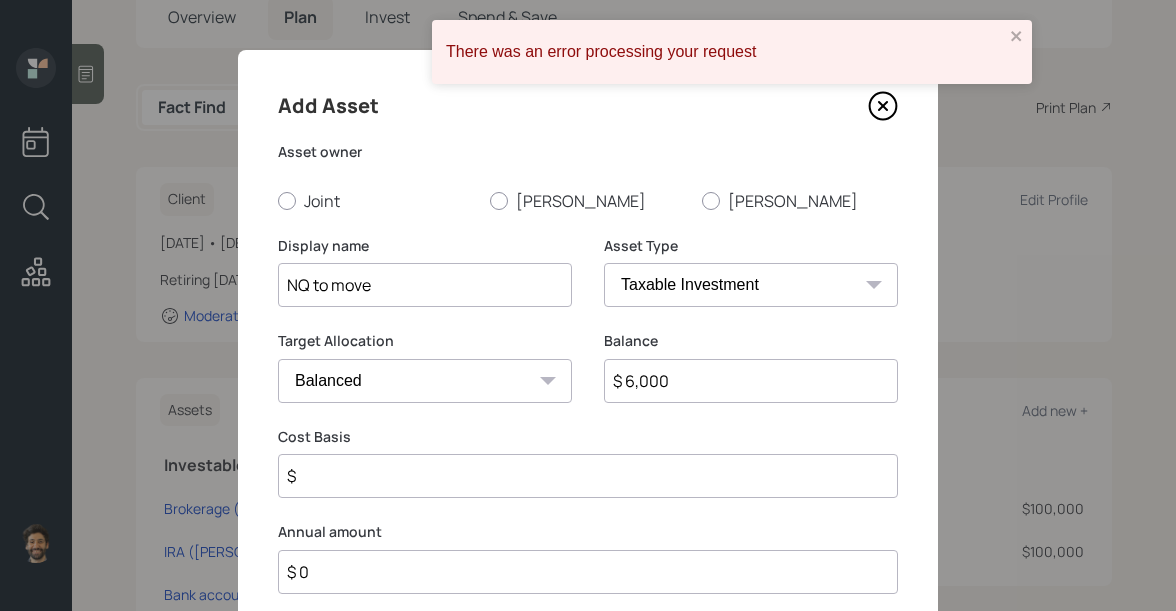 scroll, scrollTop: 127, scrollLeft: 0, axis: vertical 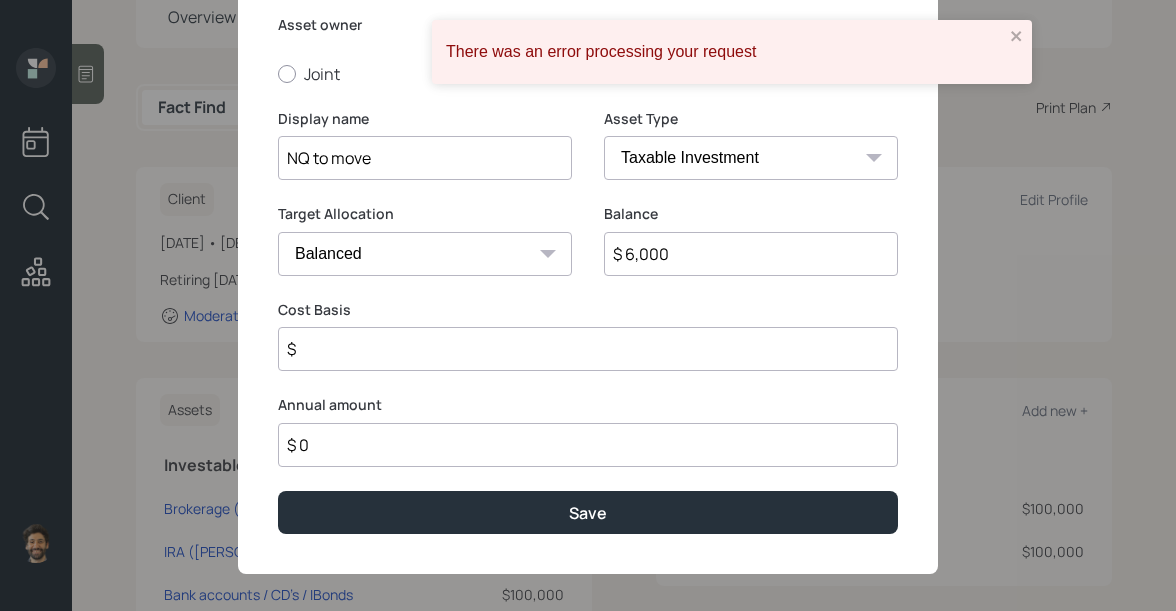 type on "$ 6,000" 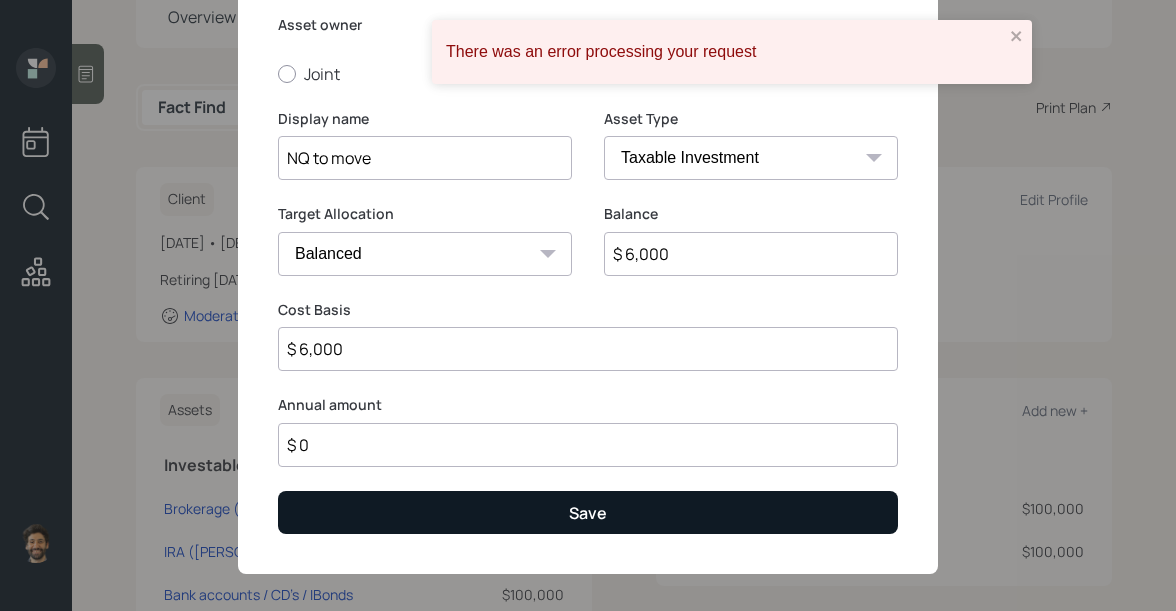 type on "$ 6,000" 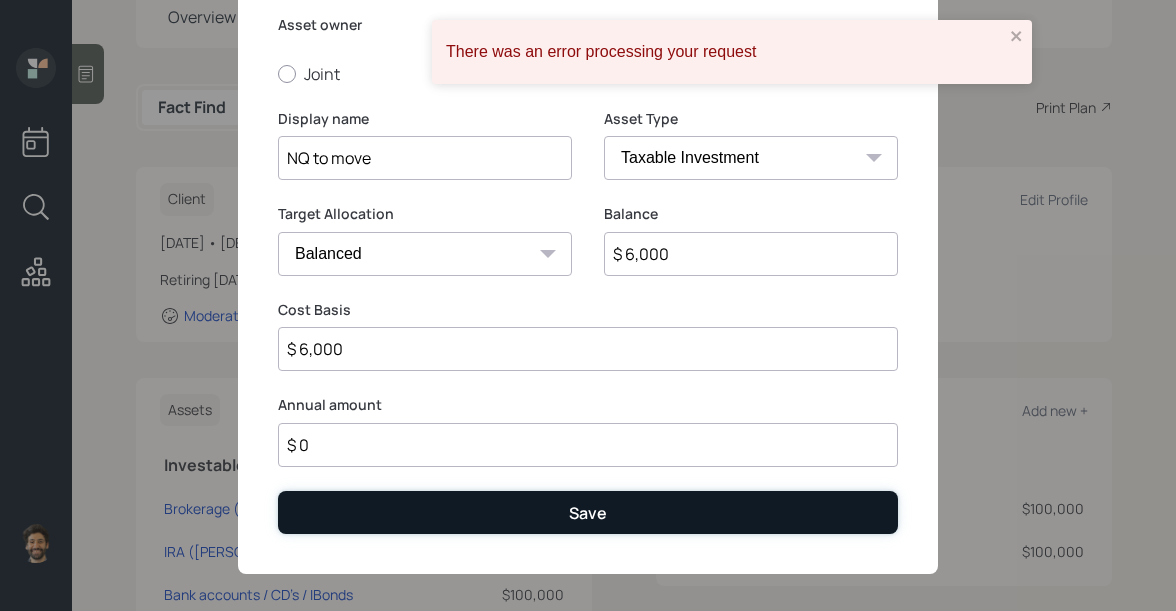click on "Save" at bounding box center [588, 512] 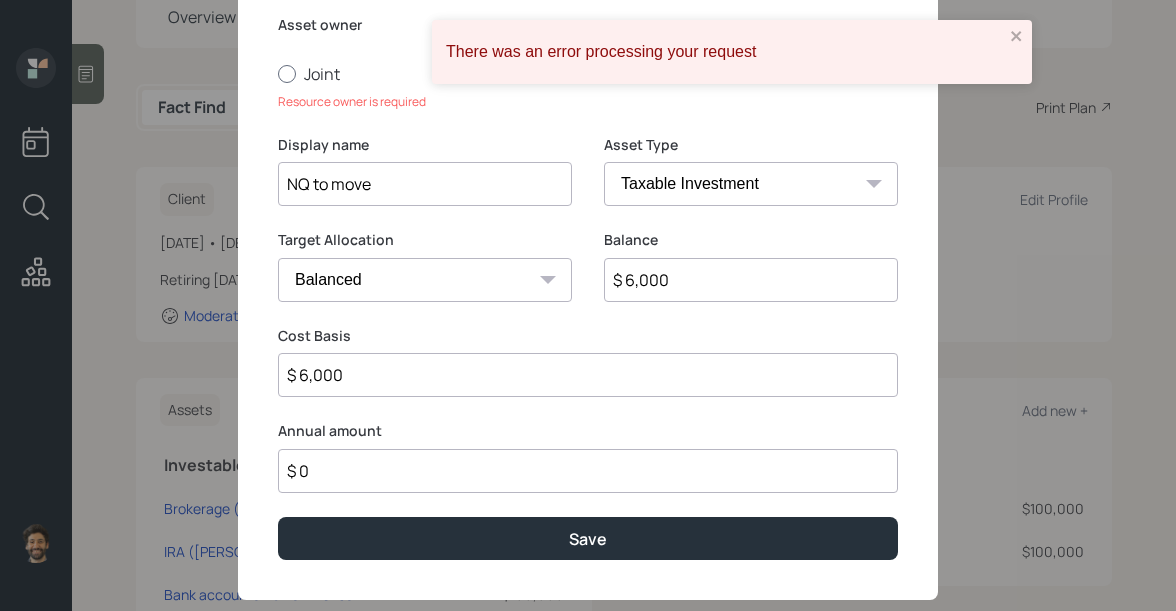 click on "Joint" at bounding box center [376, 74] 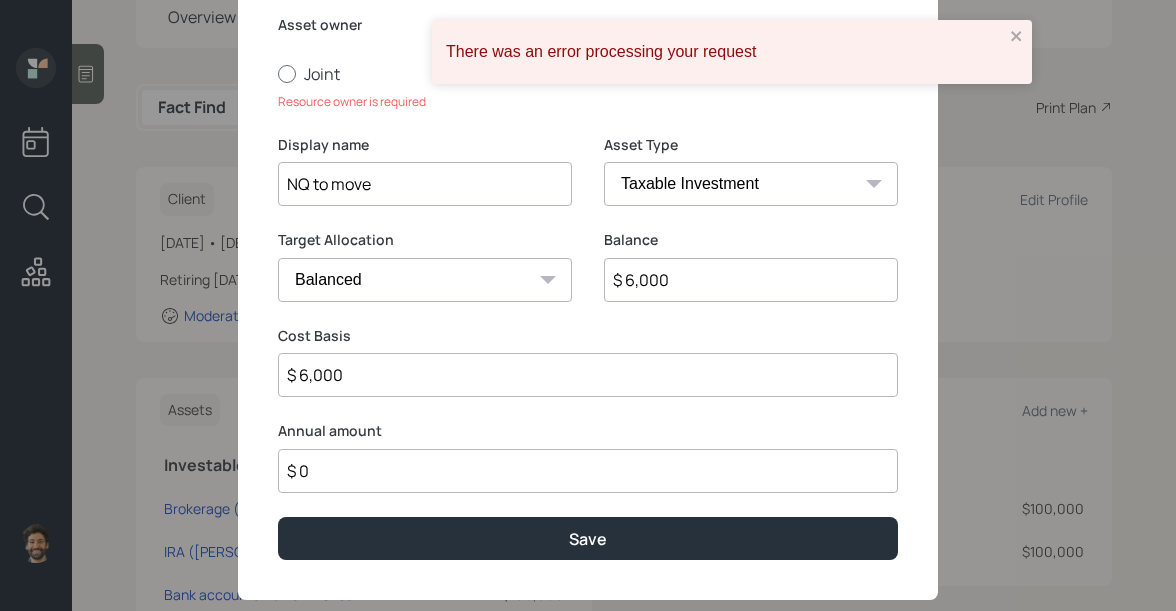 radio on "true" 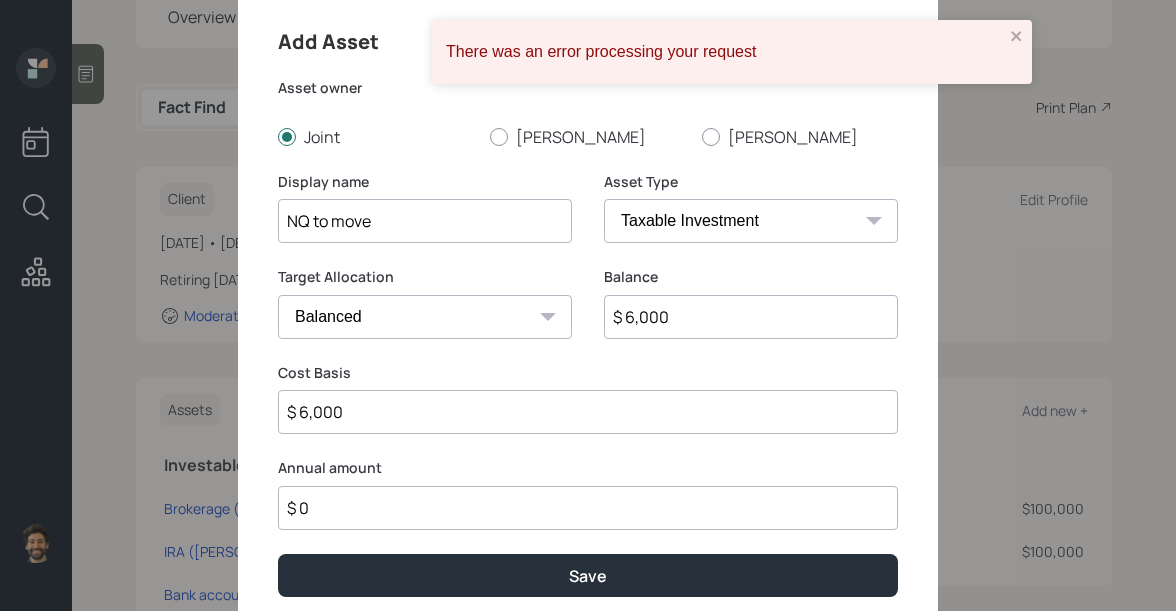 scroll, scrollTop: 0, scrollLeft: 0, axis: both 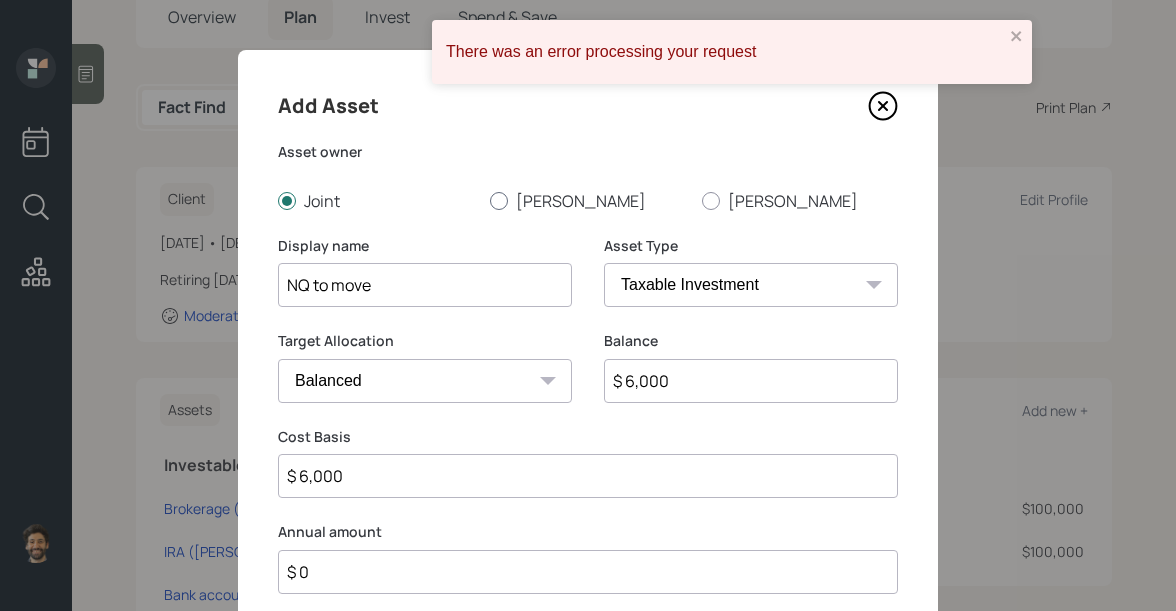 click on "Kevyn" at bounding box center (588, 201) 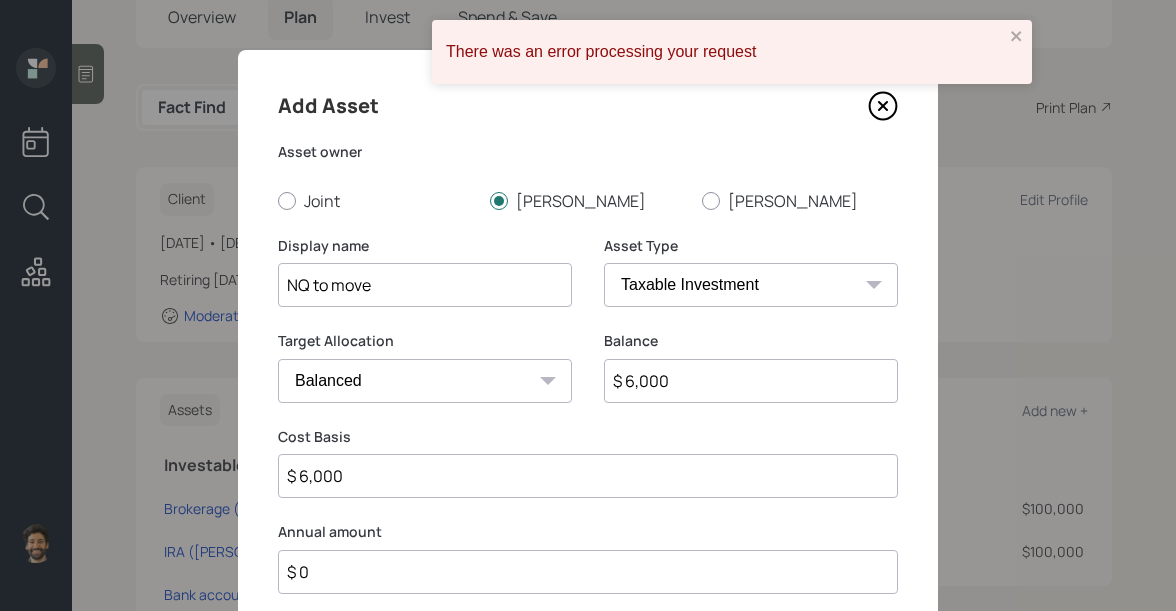 scroll, scrollTop: 140, scrollLeft: 0, axis: vertical 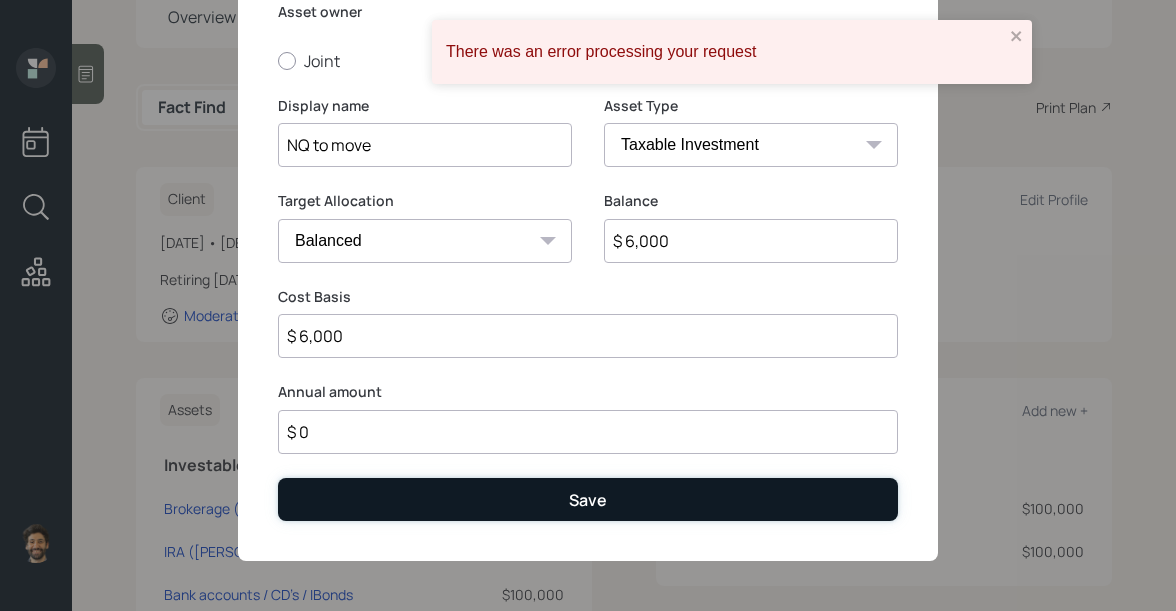 click on "Save" at bounding box center (588, 499) 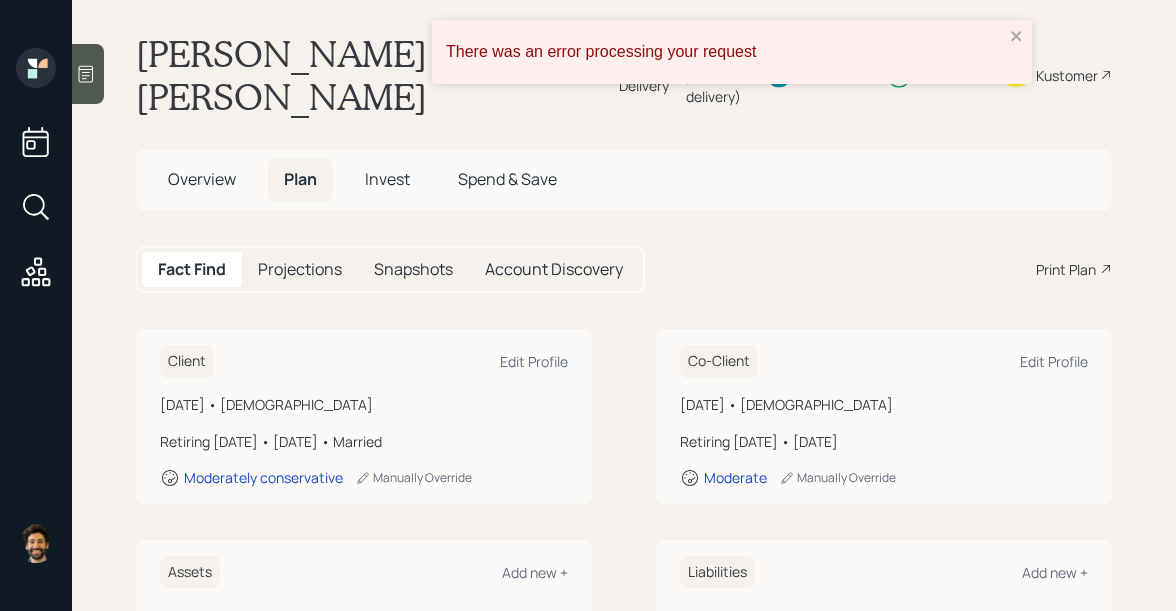 scroll, scrollTop: 0, scrollLeft: 0, axis: both 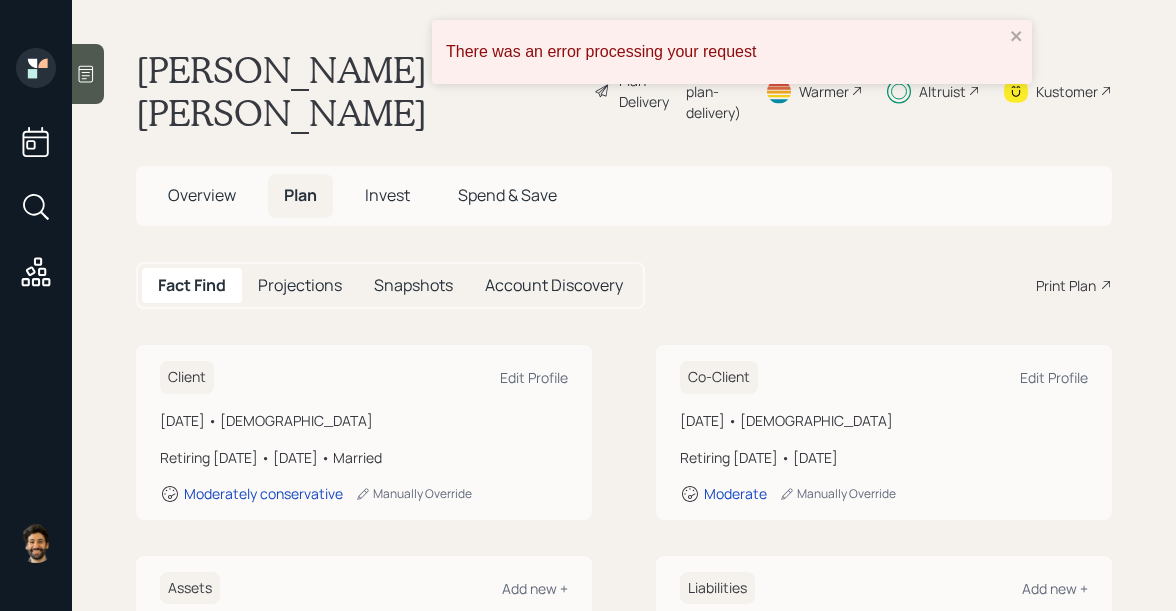 click on "Invest" at bounding box center [387, 195] 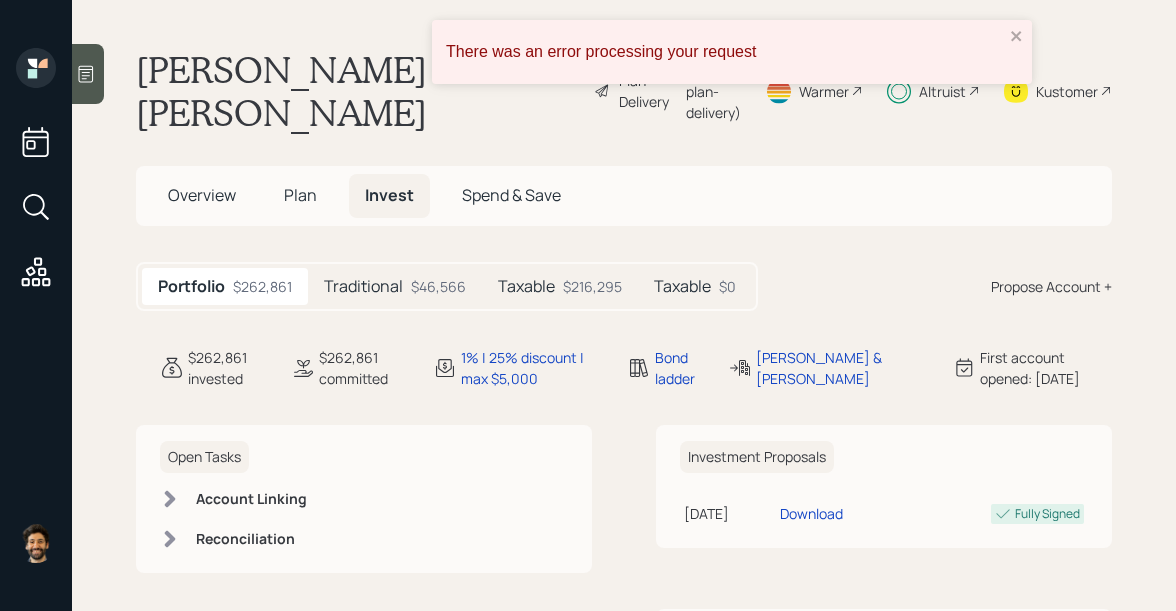 click on "Taxable" at bounding box center [682, 286] 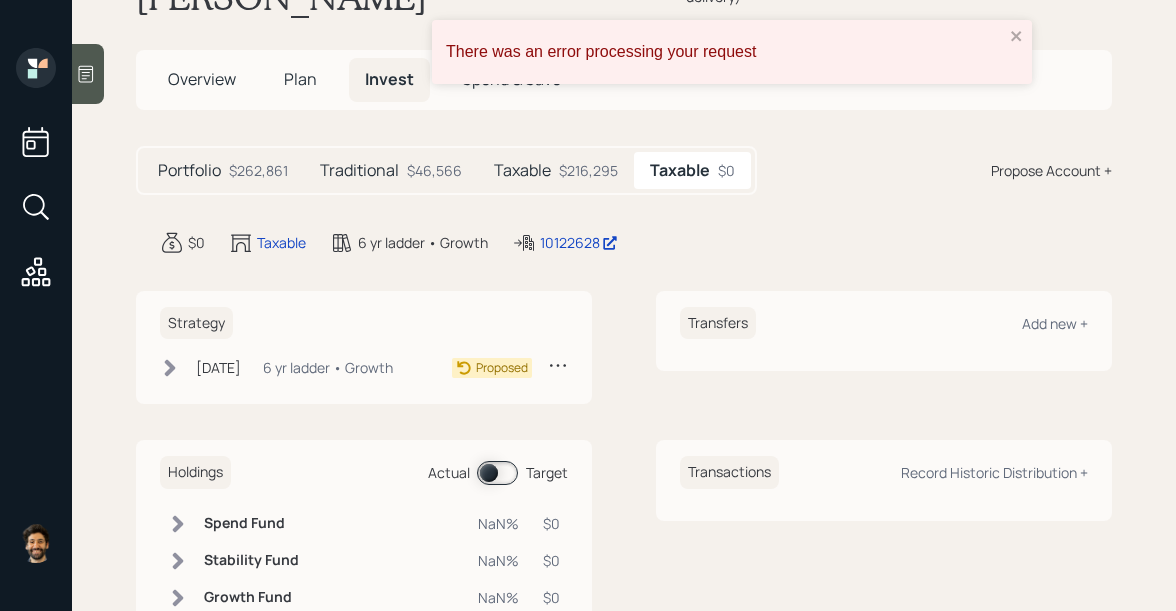 scroll, scrollTop: 126, scrollLeft: 0, axis: vertical 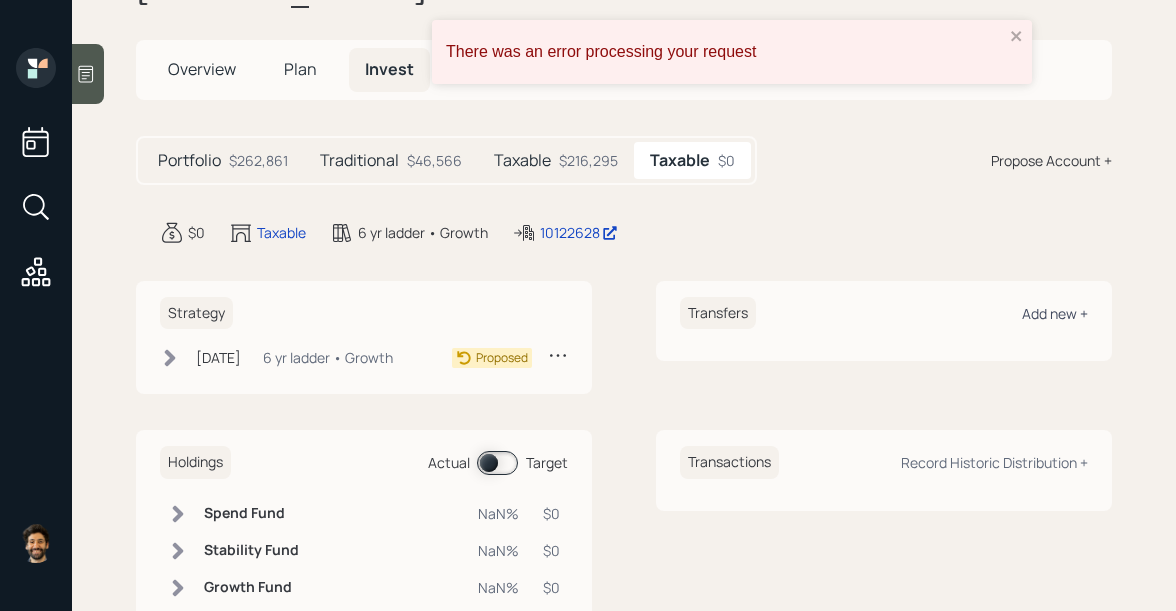 click on "Add new +" at bounding box center [1055, 313] 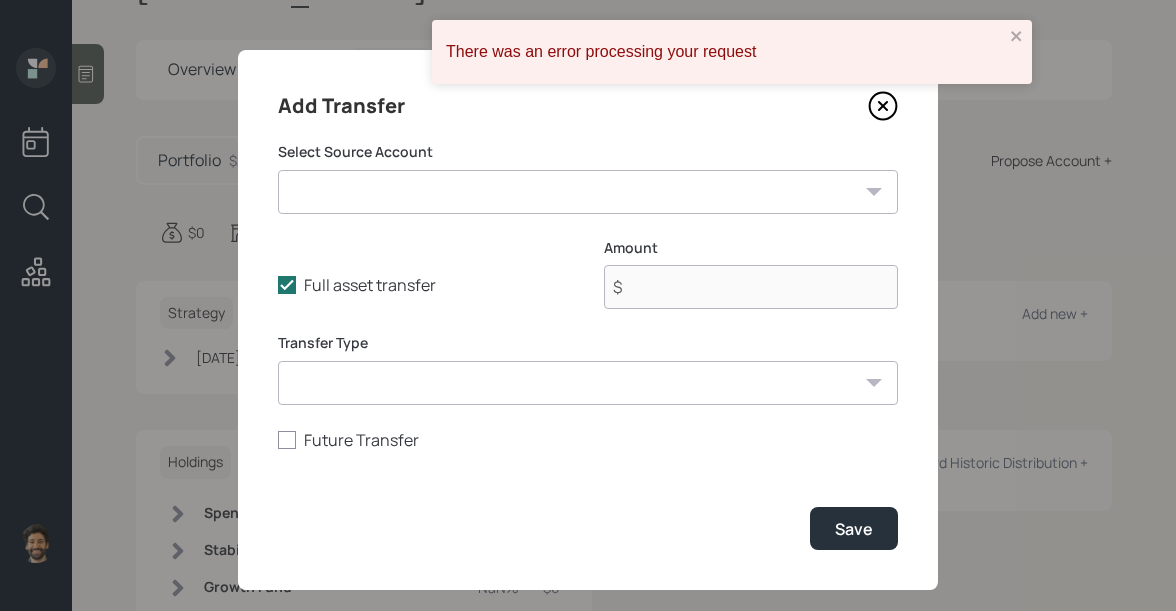 click on "Brokerage  (Schwab) ($0 | Taxable Investment) IRA (Wells Fargo) ($0 | IRA) Bank accounts / CD's / IBonds ($100,000 | Emergency Fund) Wells Fargo NQ ($0 | Taxable Investment) NQ to move ($6,000 | Taxable Investment) Jon's UC Davis 403B  ($168,000 | 403(b)) Jon's 457 Plan ($224,000 | 457(b)) Jon's UC David DCP ($19,000 | 401(k))" at bounding box center [588, 192] 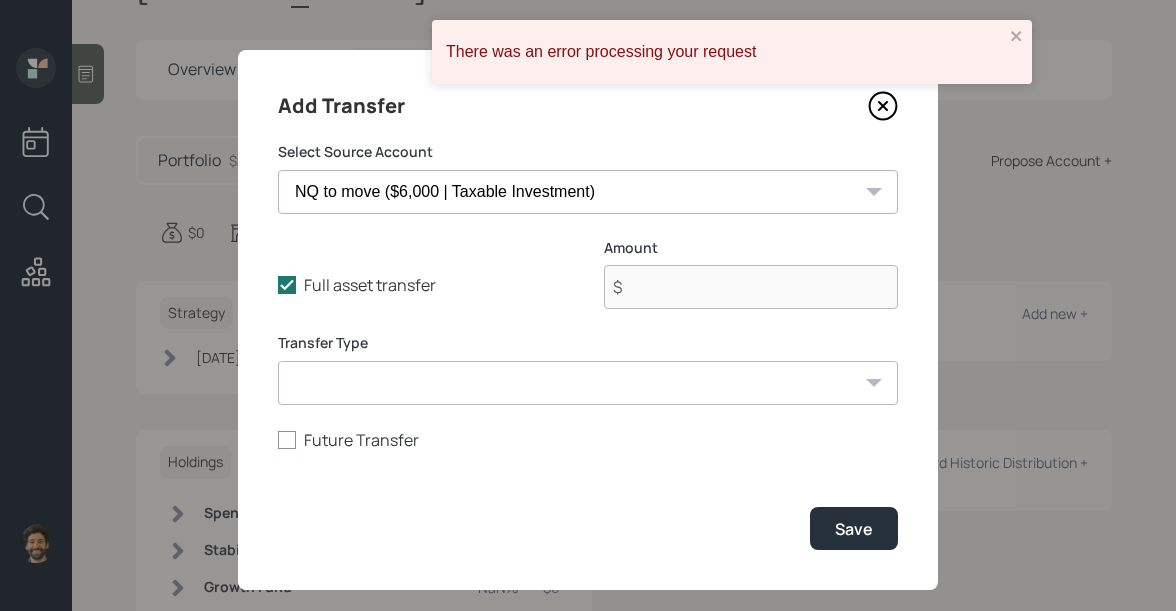 type on "$ 6,000" 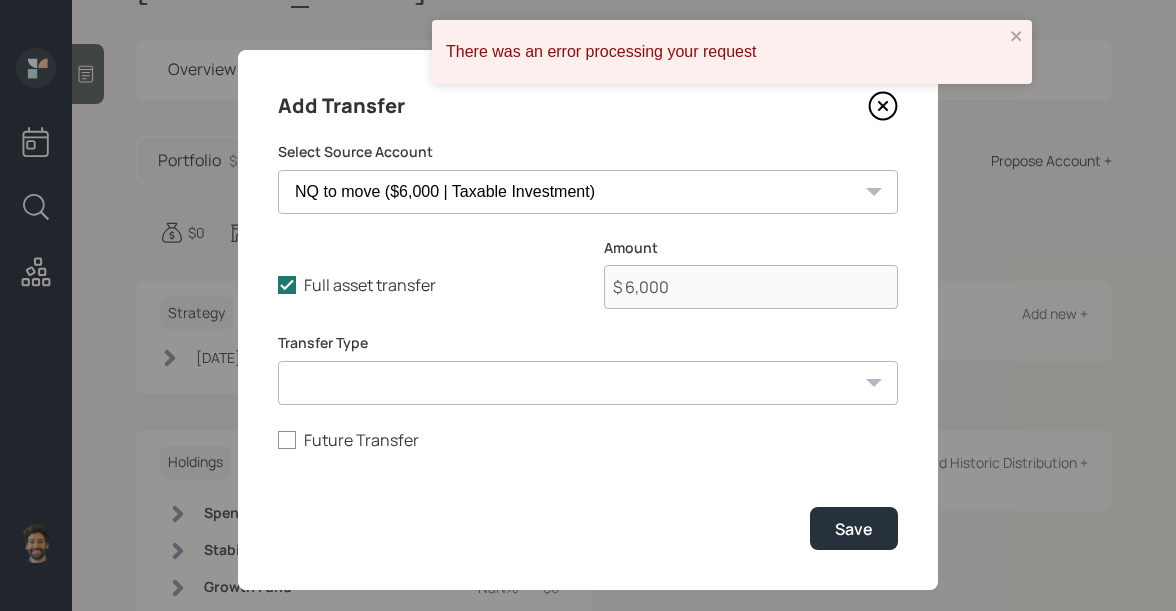click on "ACAT Transfer Non ACAT Transfer Capitalize Rollover Rollover Deposit" at bounding box center [588, 383] 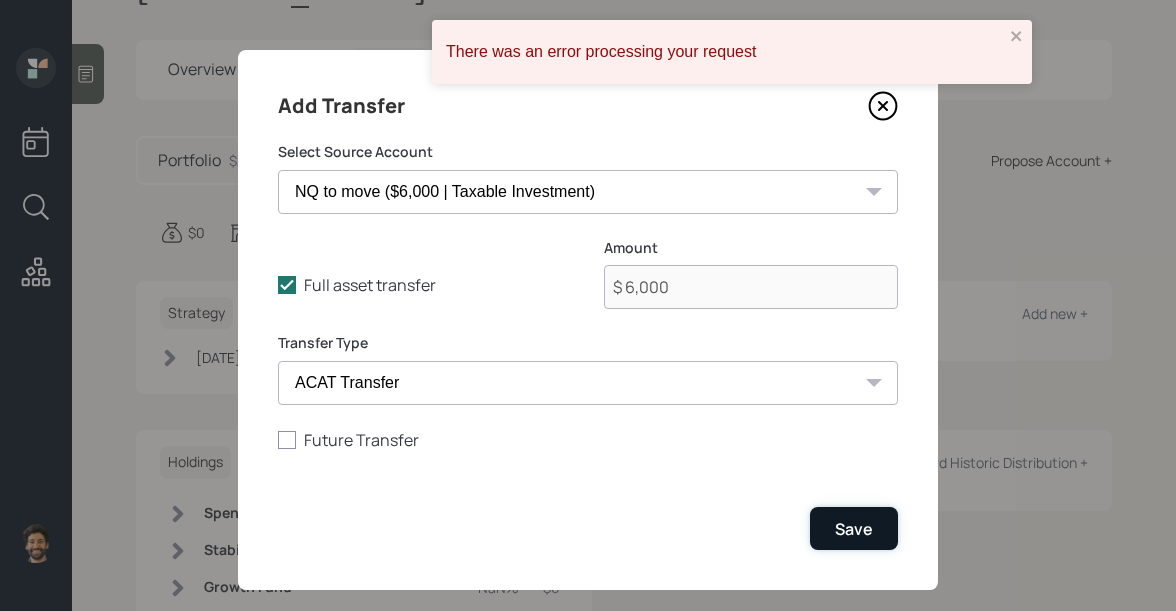 click on "Save" at bounding box center [854, 529] 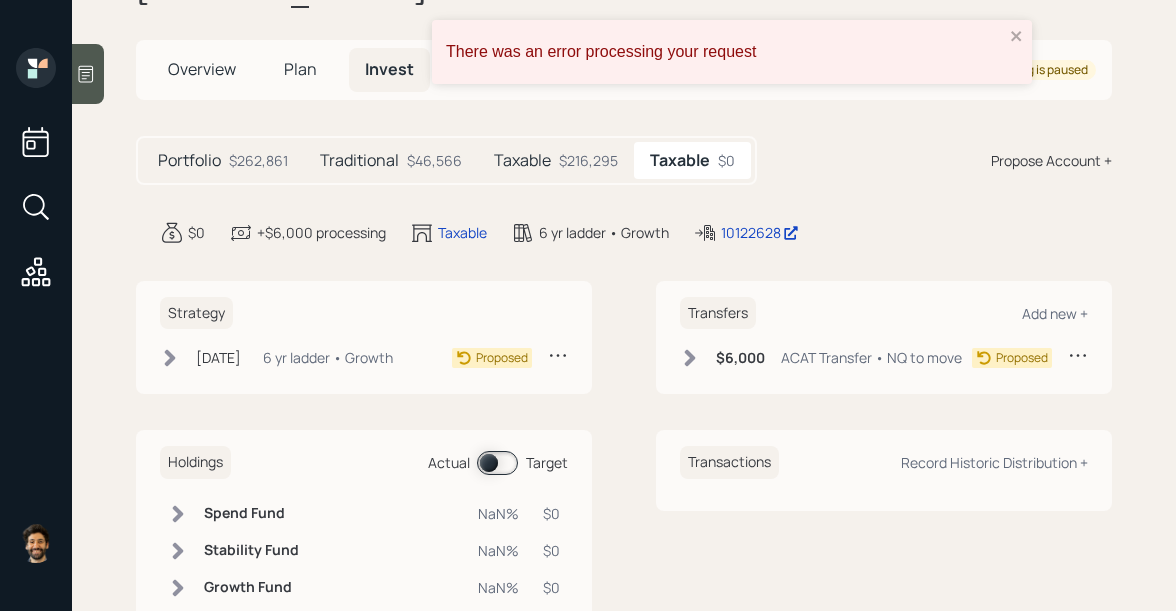 scroll, scrollTop: 0, scrollLeft: 0, axis: both 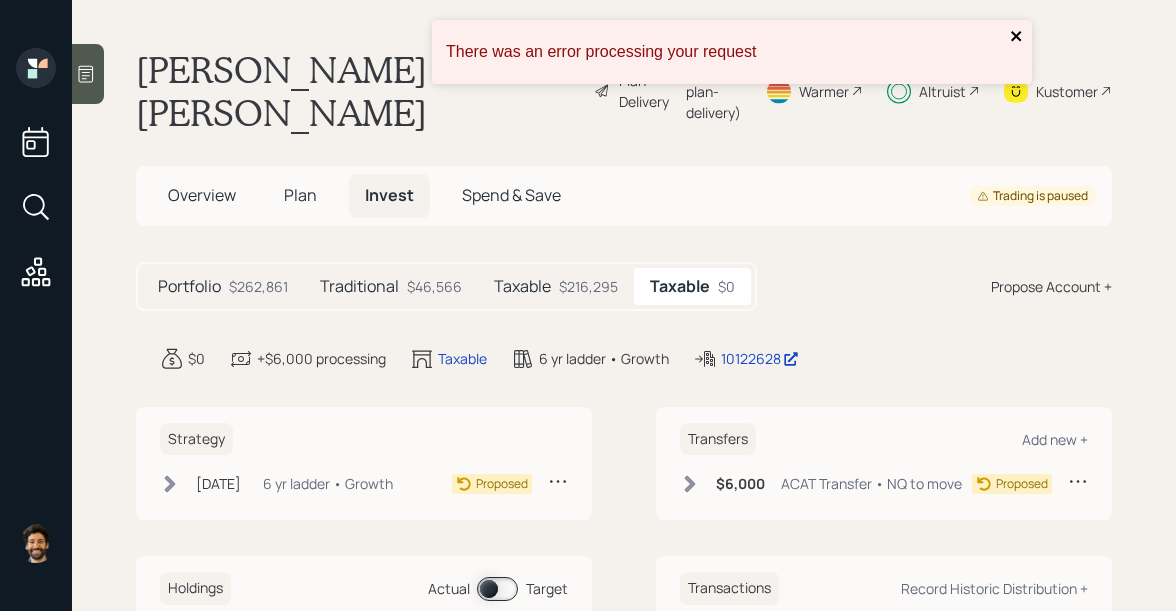 click 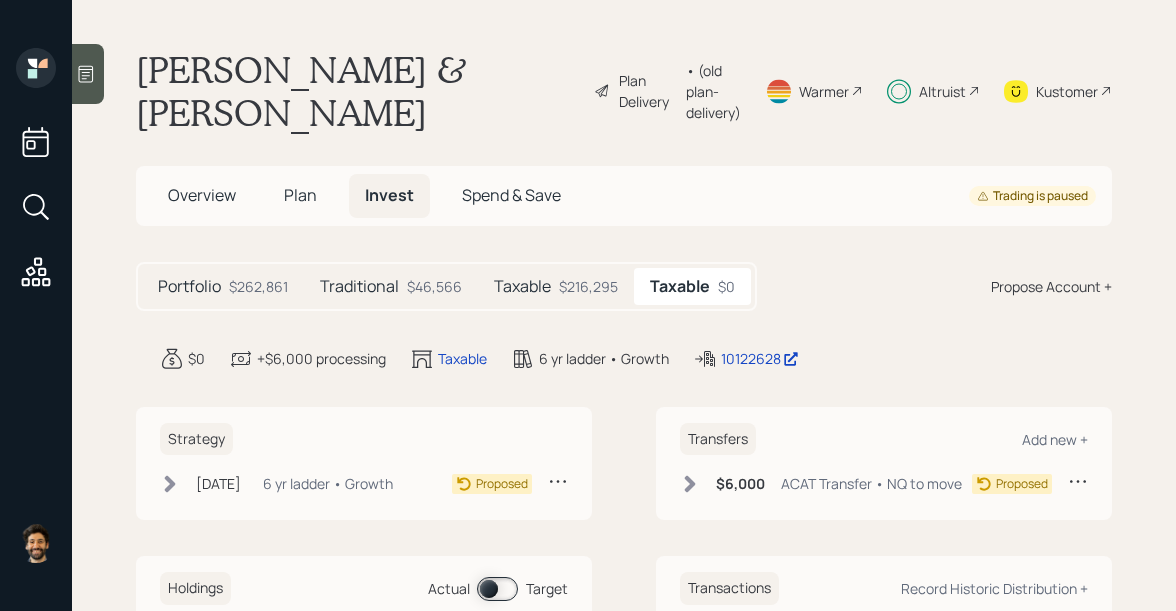 click on "• (old plan-delivery)" at bounding box center (713, 91) 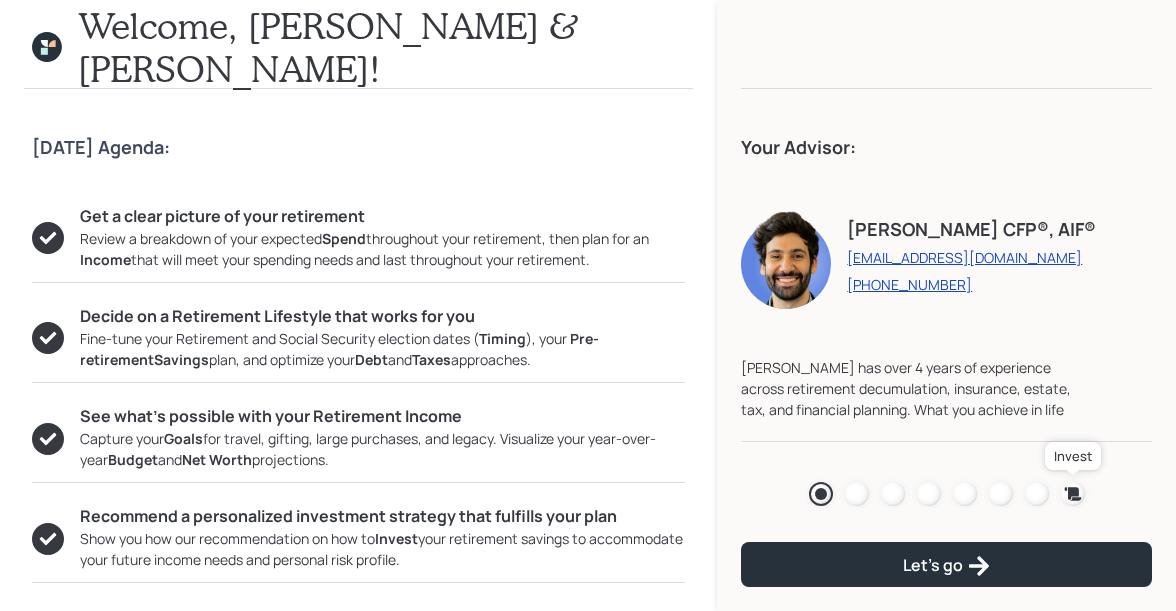 click 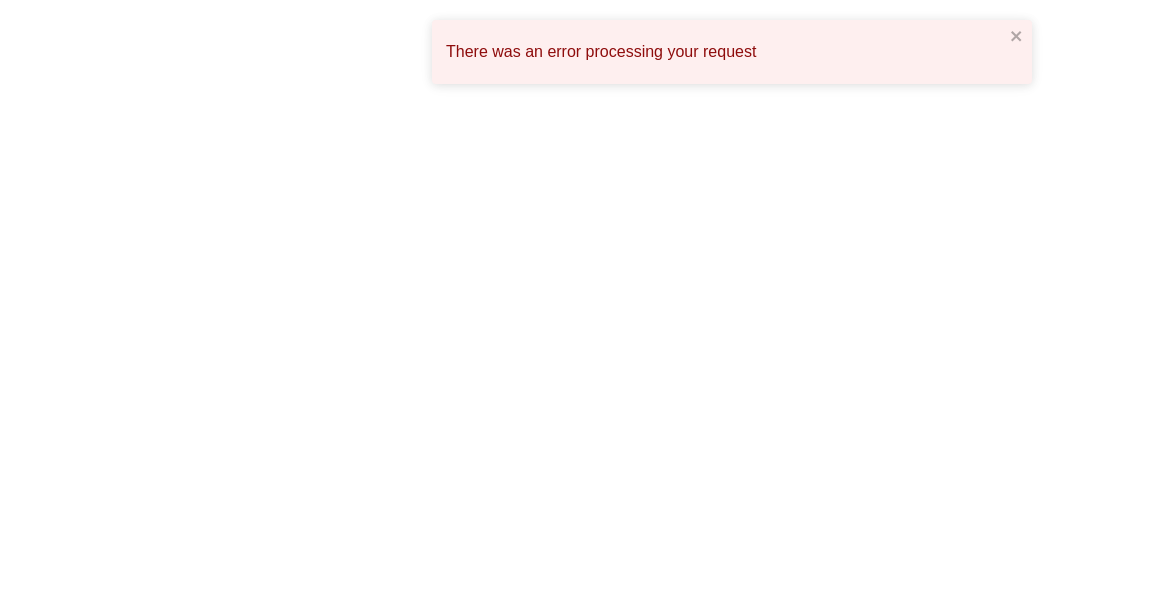 click on "There was an error processing your request" at bounding box center [725, 52] 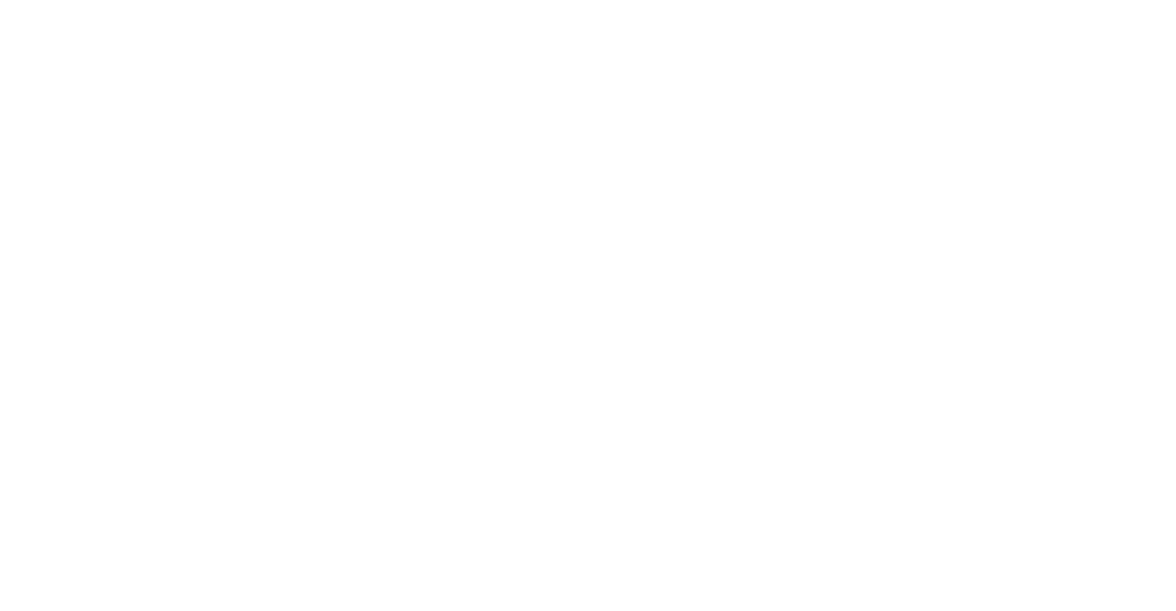 click on "There was an error processing your request" at bounding box center [725, -1948] 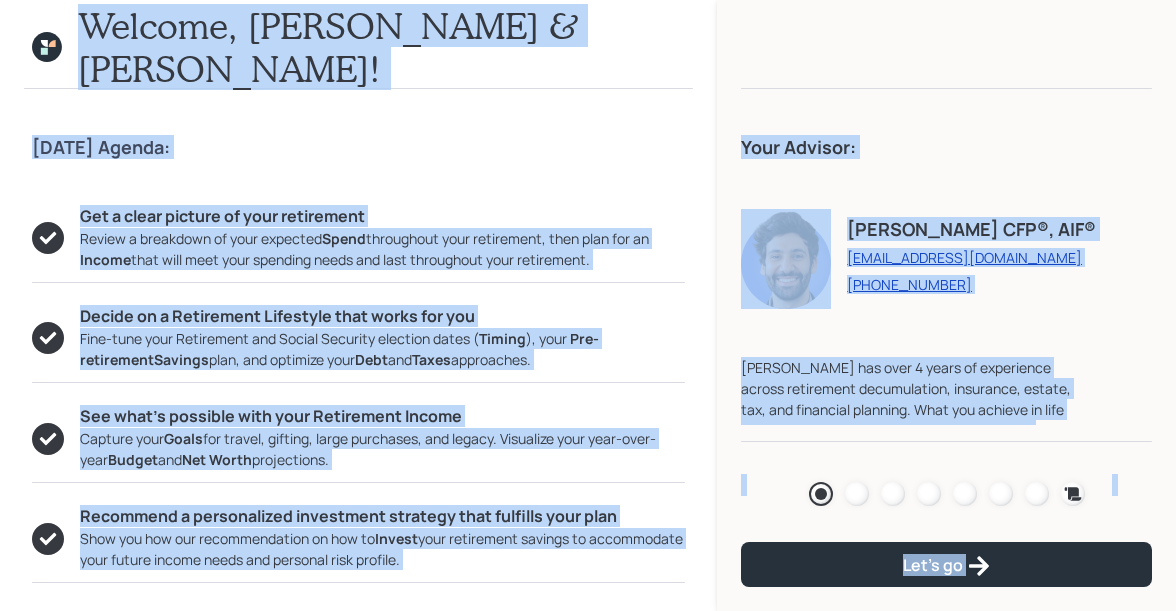 click on "Welcome, Kevyn & Jon!" at bounding box center [381, 47] 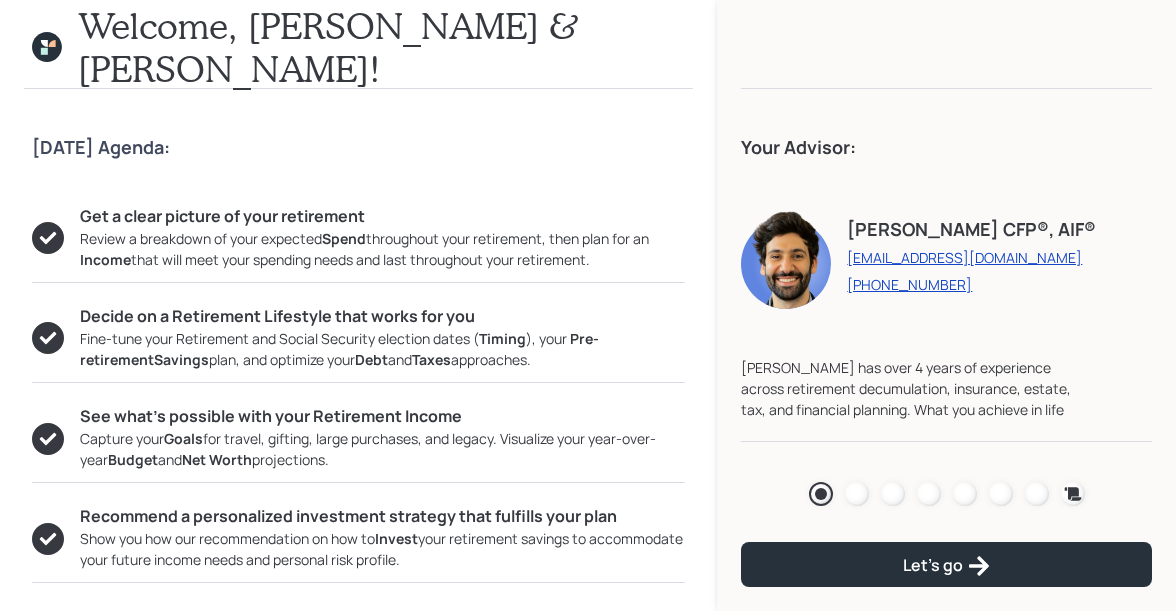 click 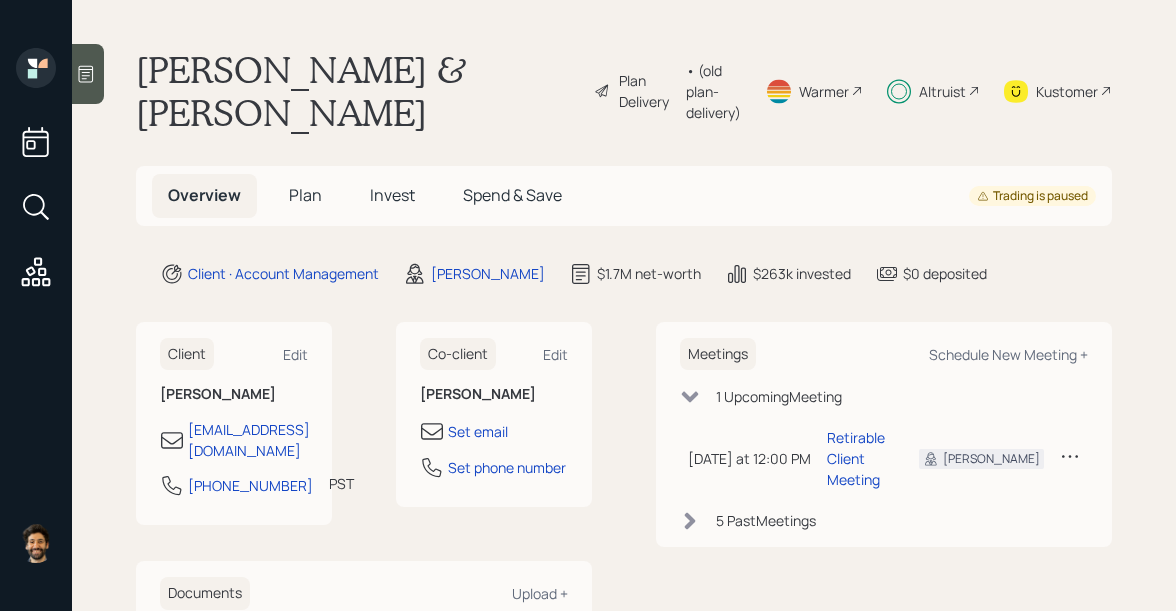 click on "Invest" at bounding box center (392, 195) 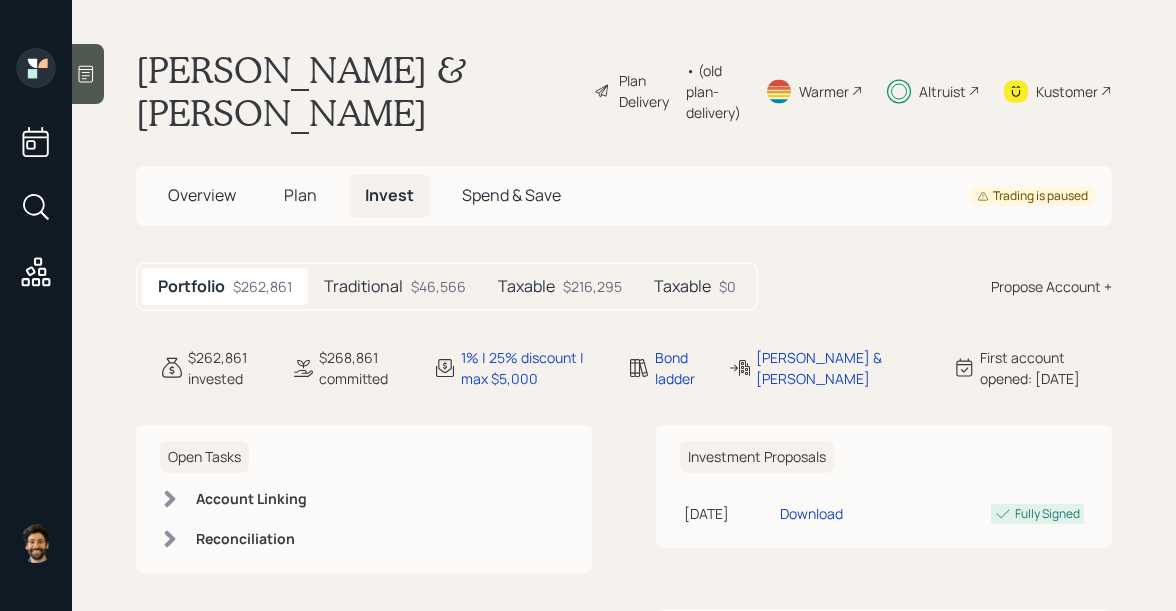click on "$216,295" at bounding box center (592, 286) 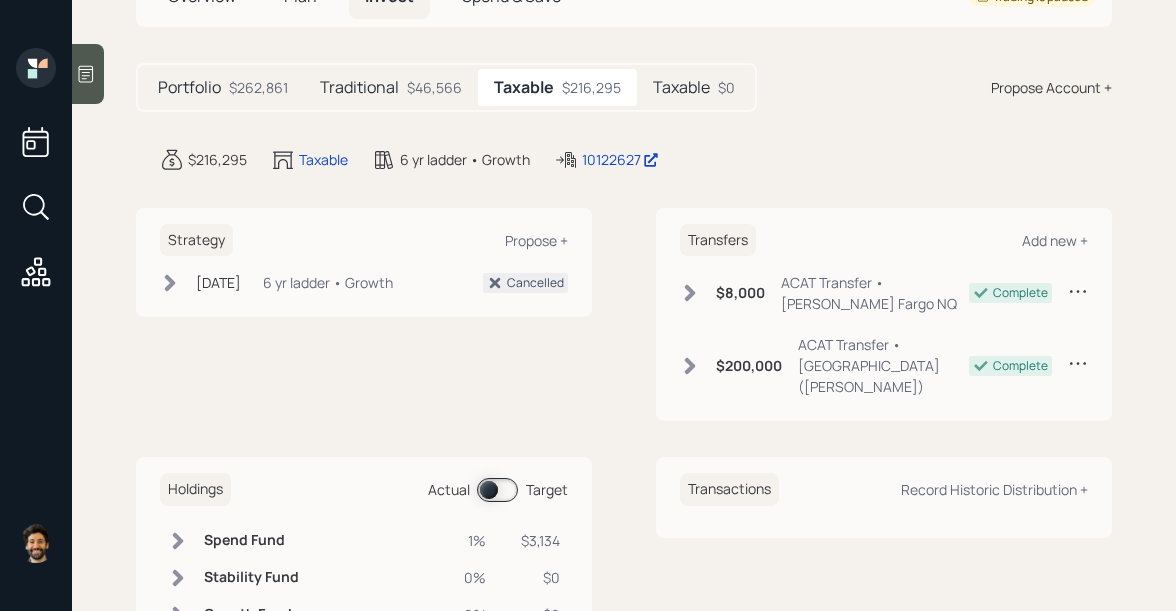 scroll, scrollTop: 198, scrollLeft: 0, axis: vertical 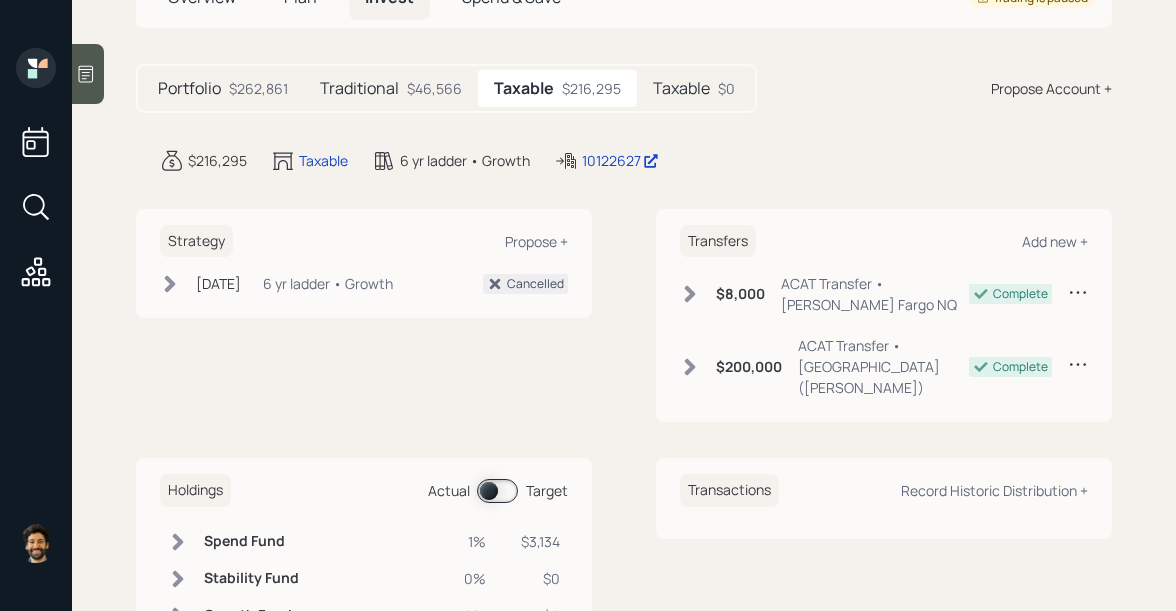click on "Taxable" at bounding box center [681, 88] 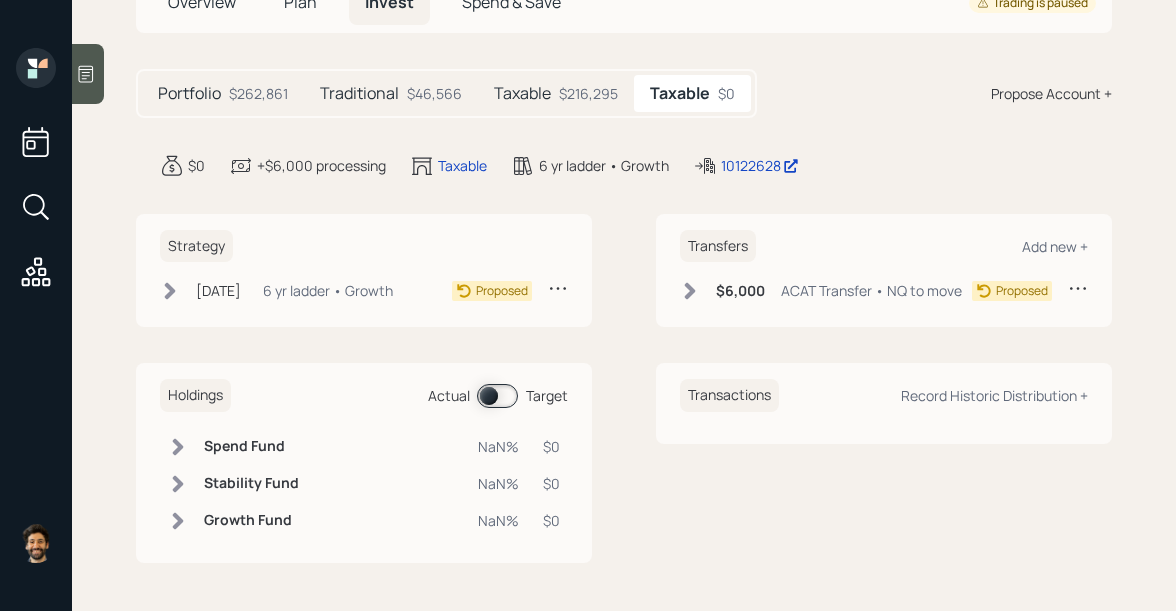 click on "Taxable" at bounding box center (522, 93) 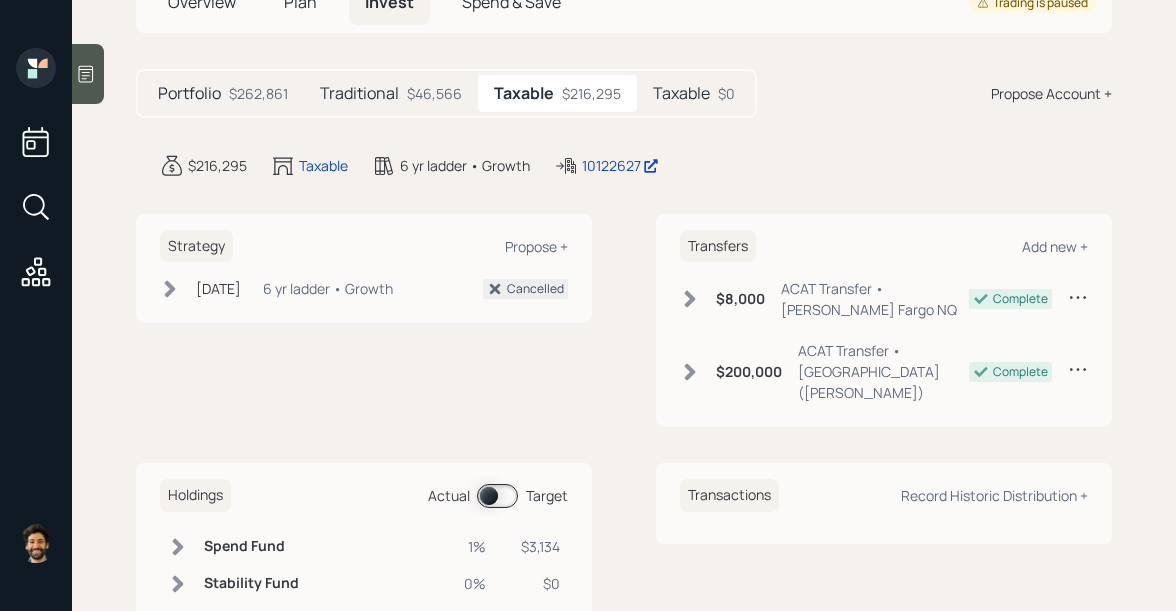 scroll, scrollTop: 198, scrollLeft: 0, axis: vertical 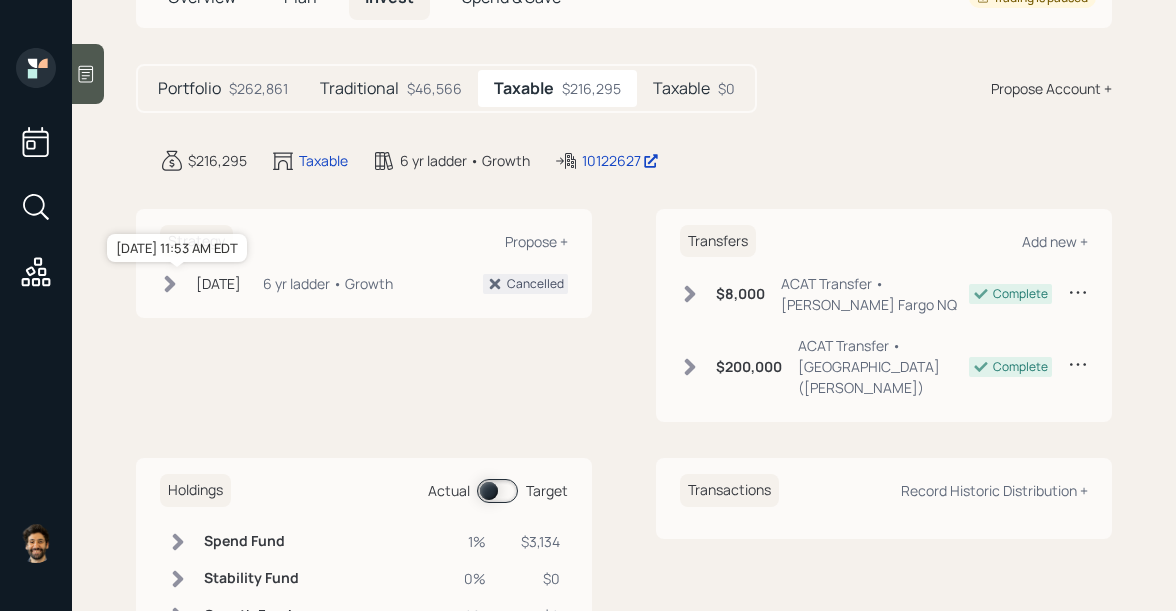 click on "[DATE]" at bounding box center (218, 283) 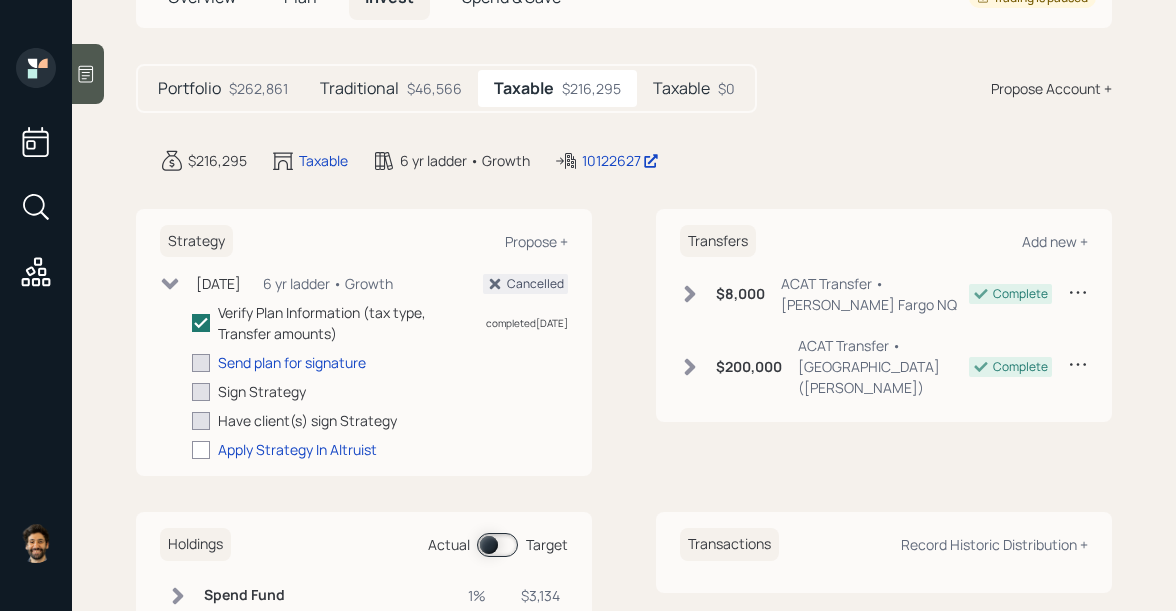 click on "Cancelled" at bounding box center (535, 284) 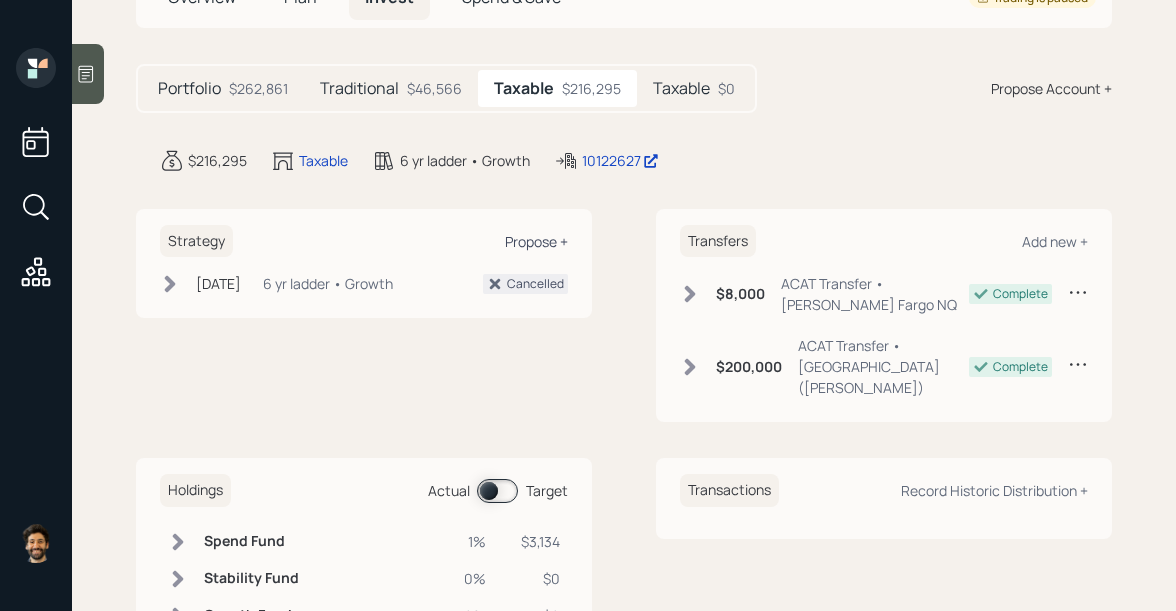 click on "Propose +" at bounding box center [536, 241] 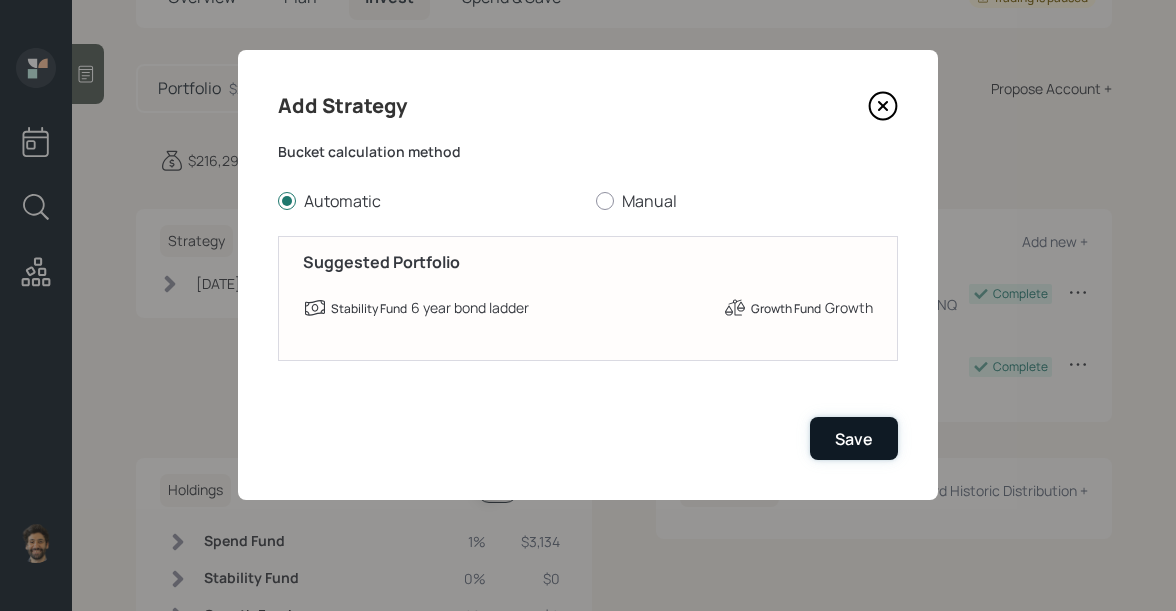 click on "Save" at bounding box center [854, 439] 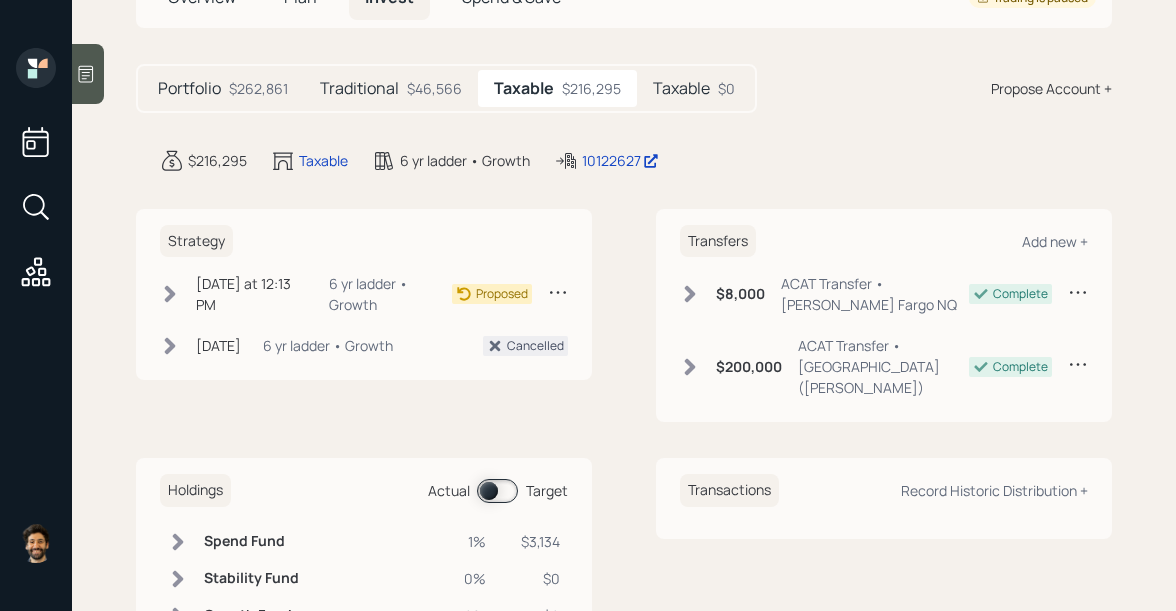 scroll, scrollTop: 0, scrollLeft: 0, axis: both 